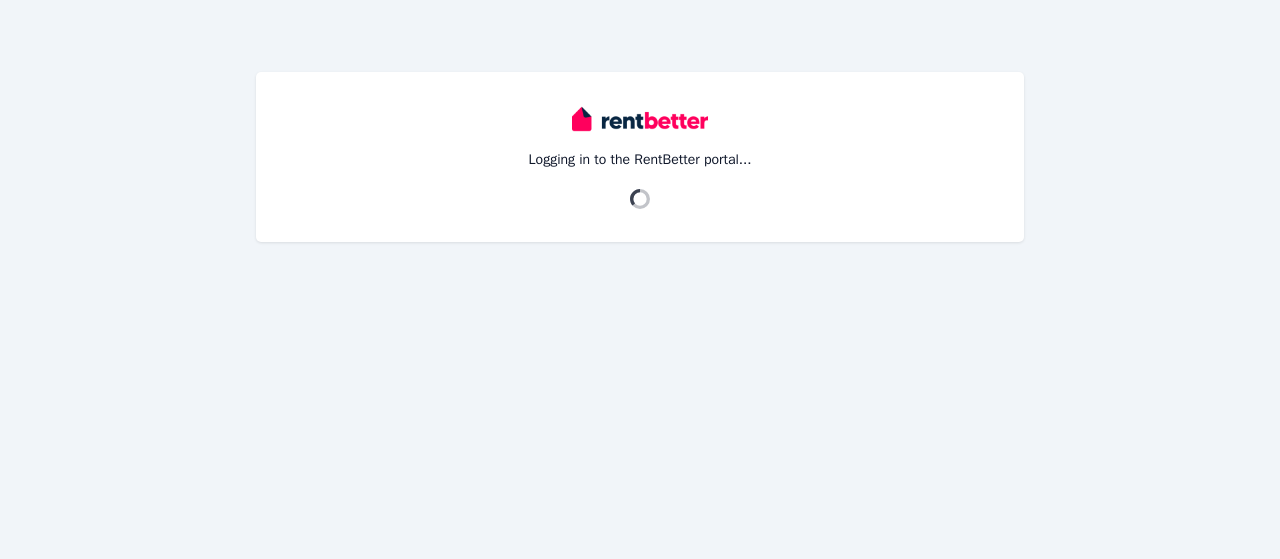 scroll, scrollTop: 0, scrollLeft: 0, axis: both 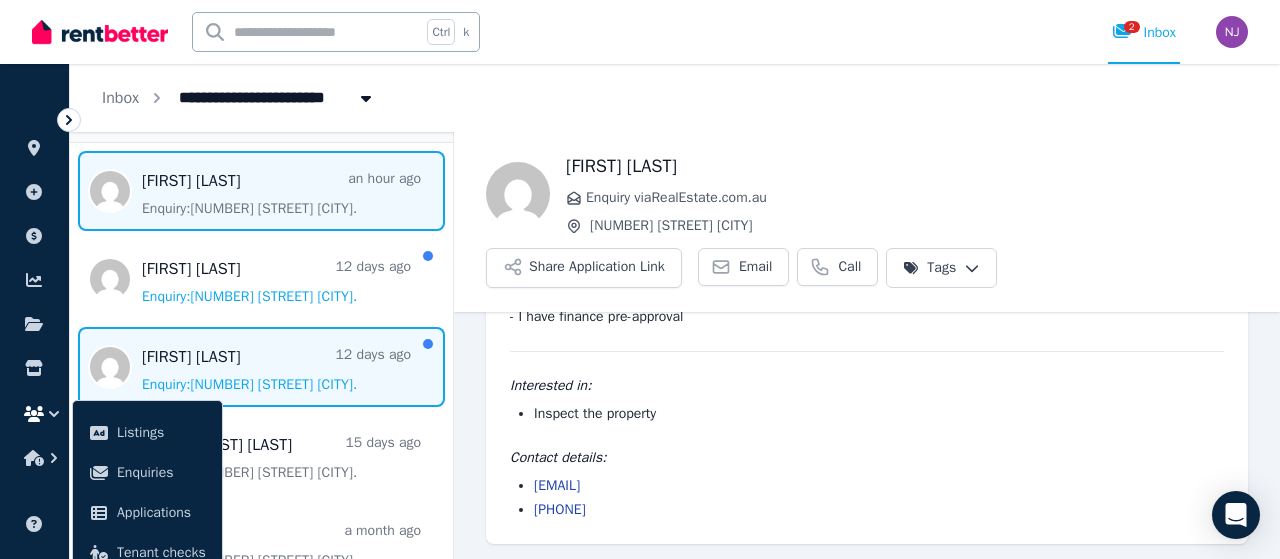 click at bounding box center [261, 367] 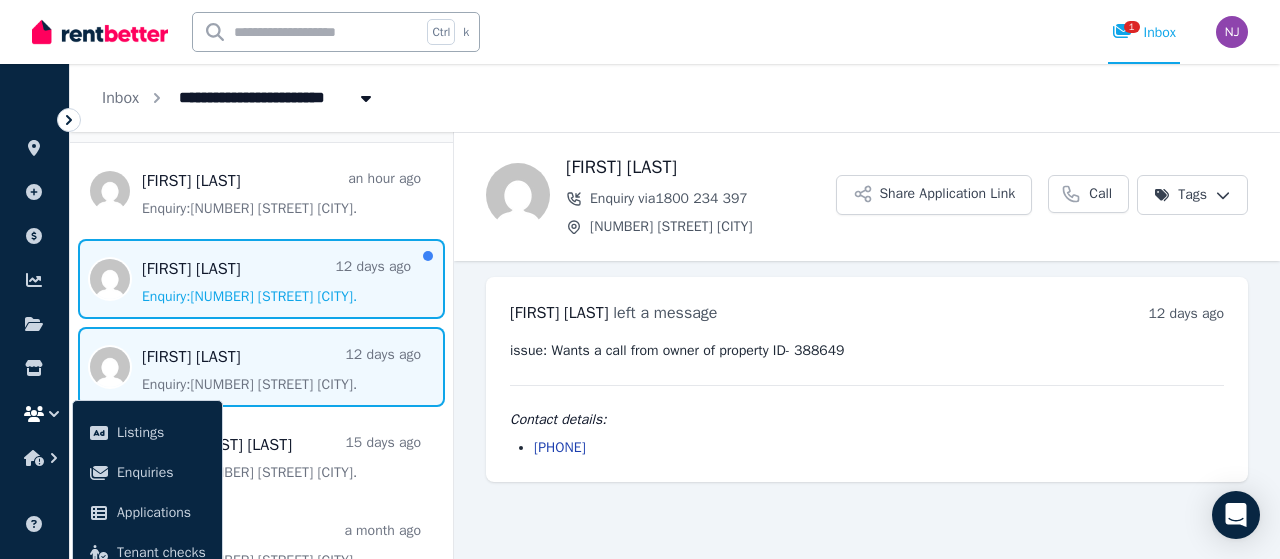 click at bounding box center (261, 279) 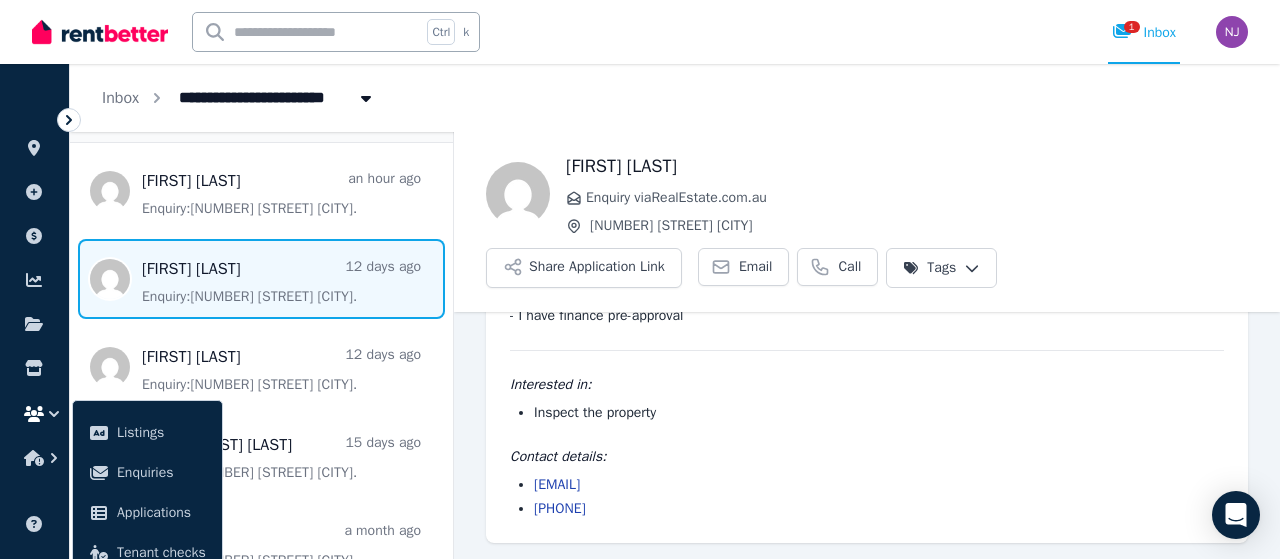 scroll, scrollTop: 206, scrollLeft: 0, axis: vertical 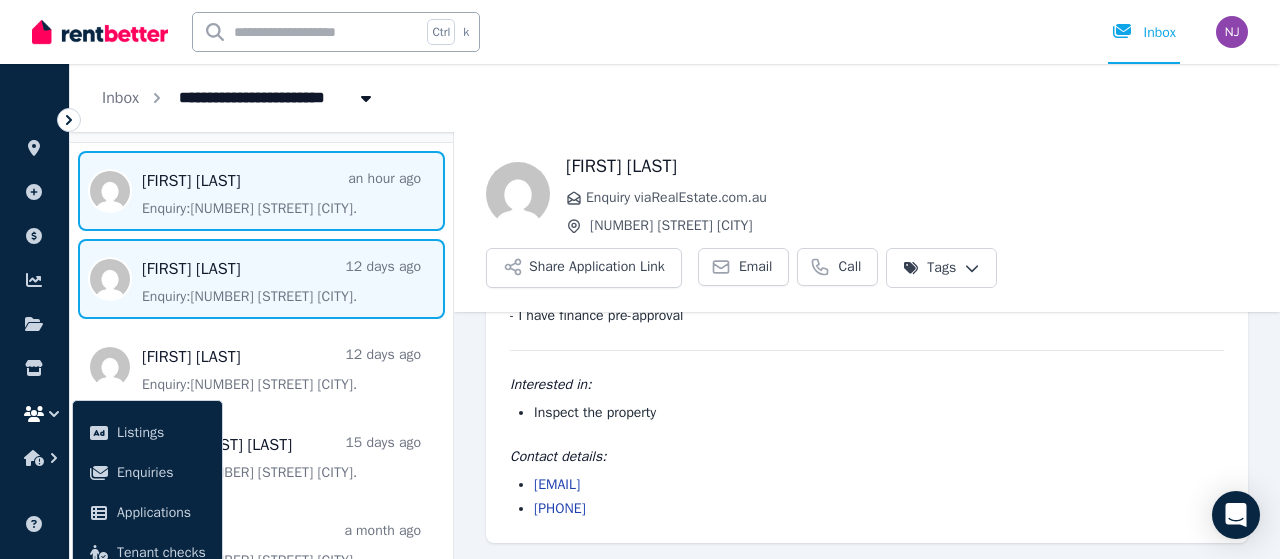 click at bounding box center [261, 191] 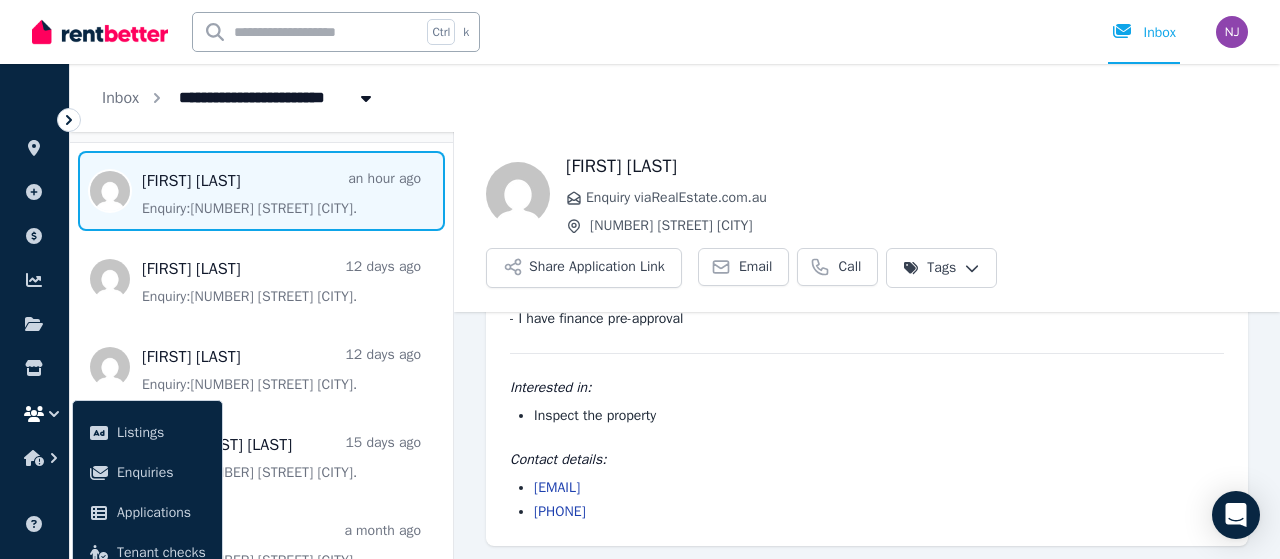 scroll, scrollTop: 146, scrollLeft: 0, axis: vertical 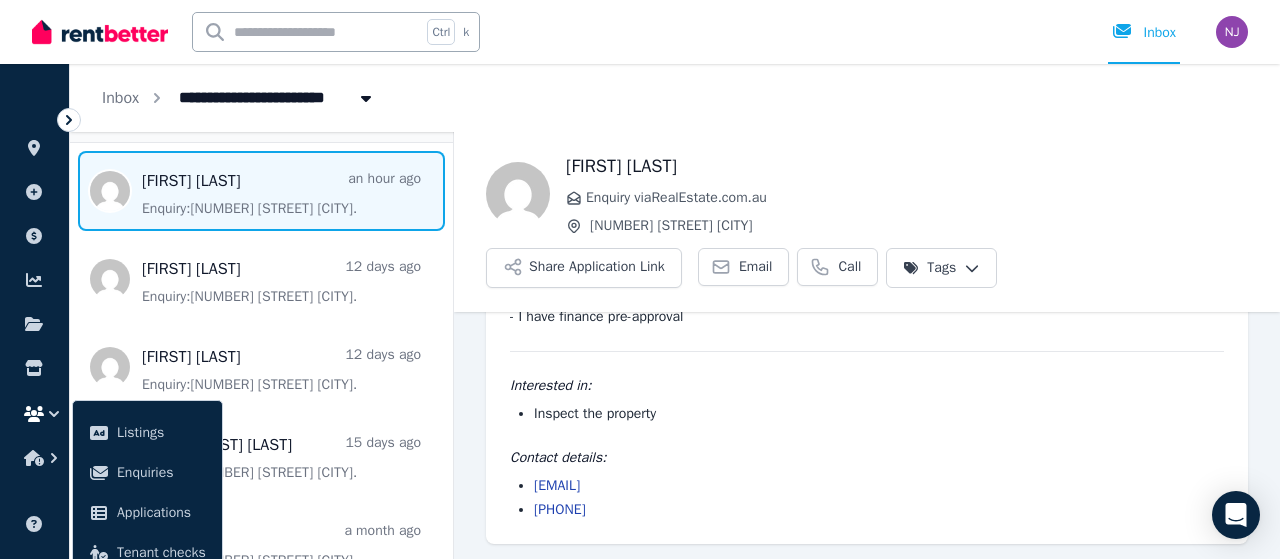 click on "[NUMBER] [STREET] [CITY]" at bounding box center (272, 96) 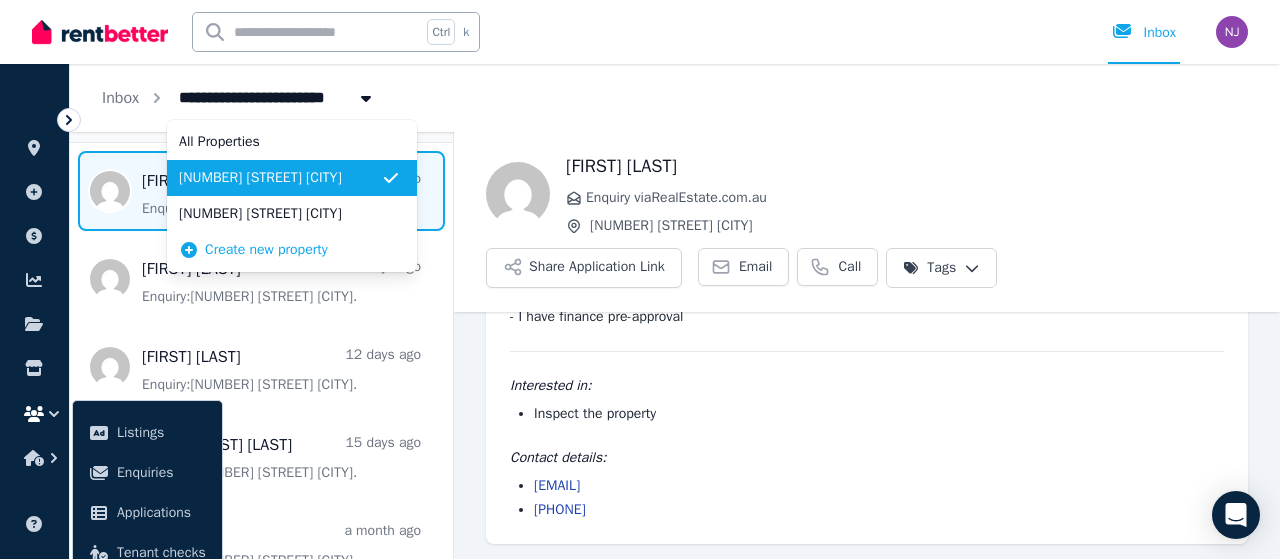 click on "[NUMBER] [STREET] [CITY]" at bounding box center (280, 178) 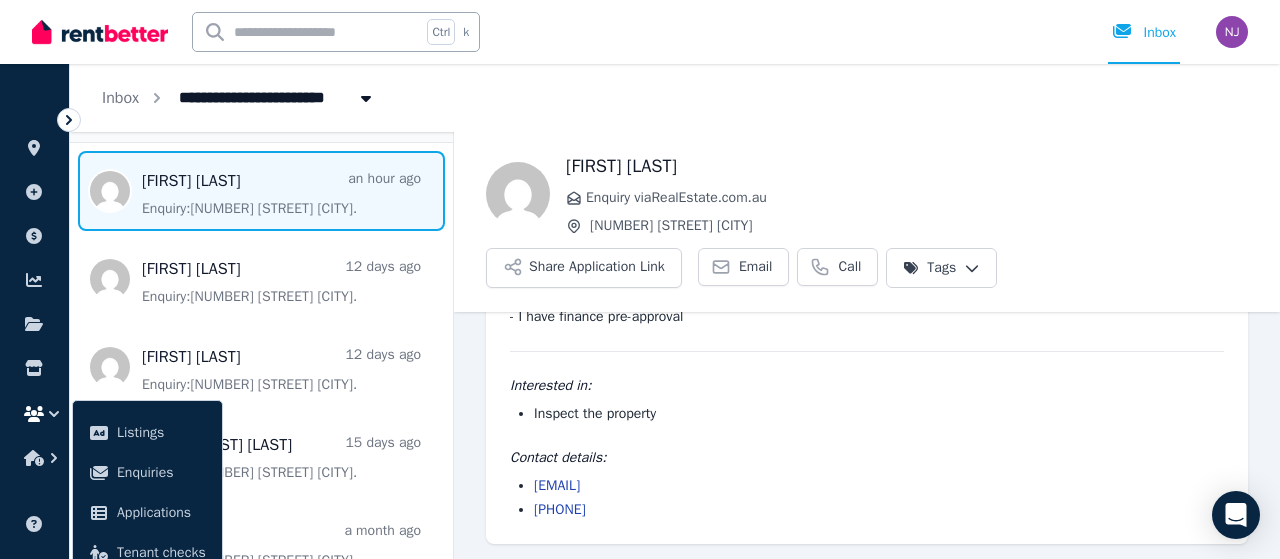 click on "[FIRST] [LAST] Enquiry via  RealEstate.com.au [NUMBER] [STREET] [CITY] Share Application Link Email Call Tags" at bounding box center (867, 222) 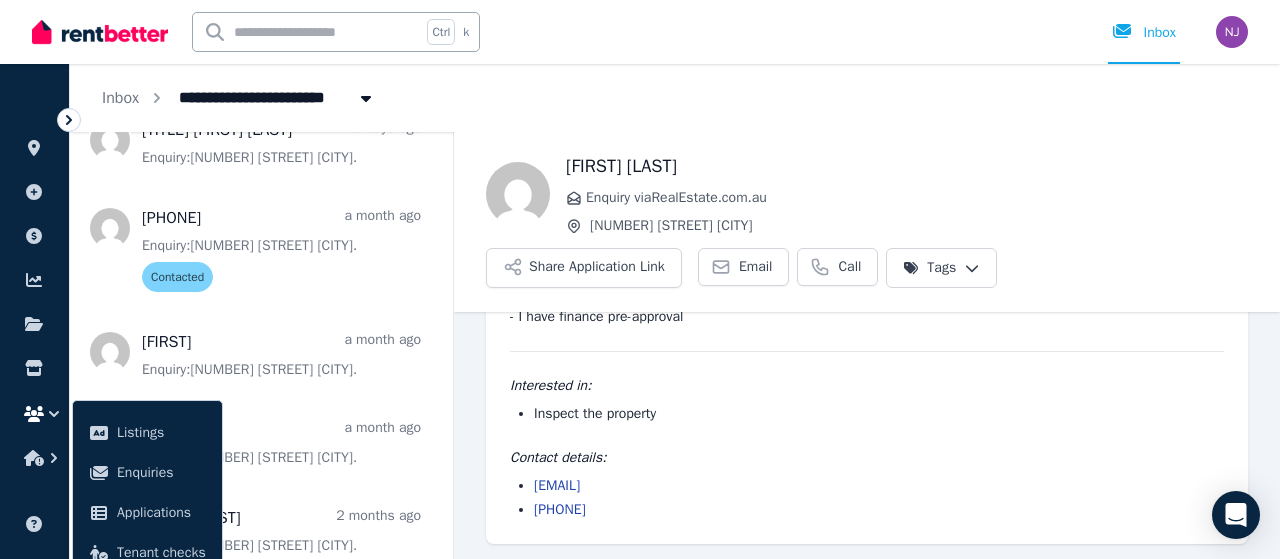 scroll, scrollTop: 421, scrollLeft: 0, axis: vertical 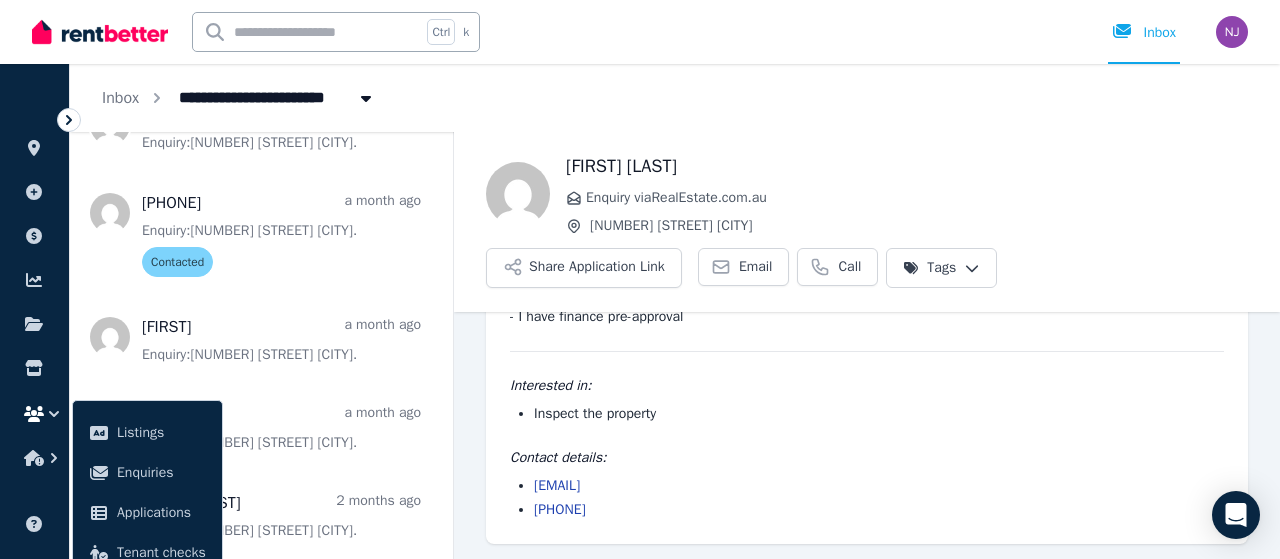 click at bounding box center [307, 32] 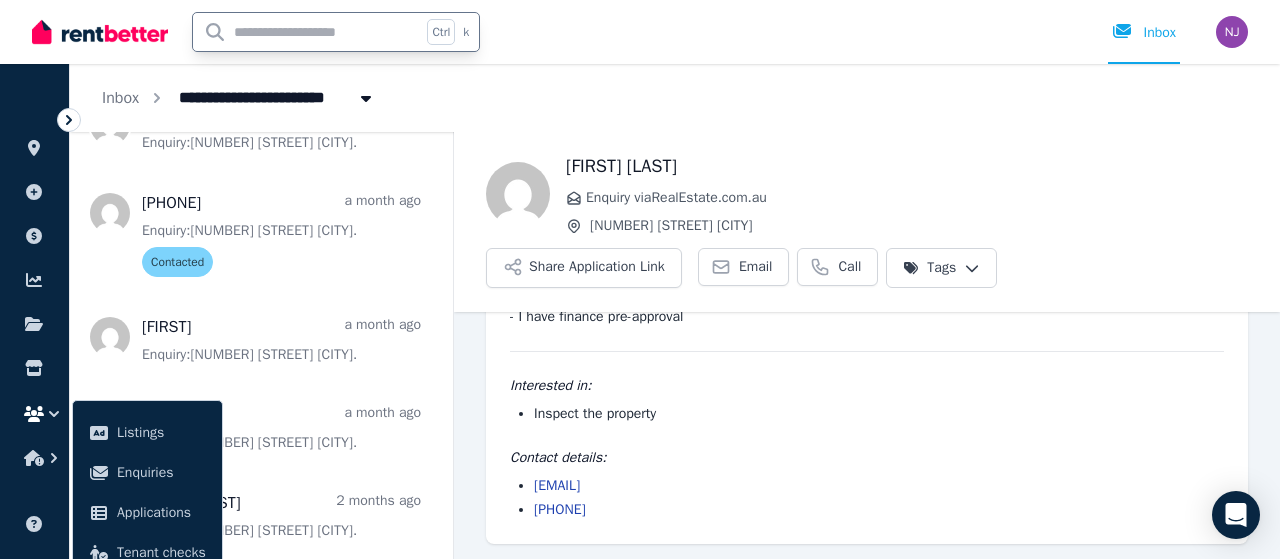 click on "[NUMBER] [STREET] [CITY]" at bounding box center (272, 96) 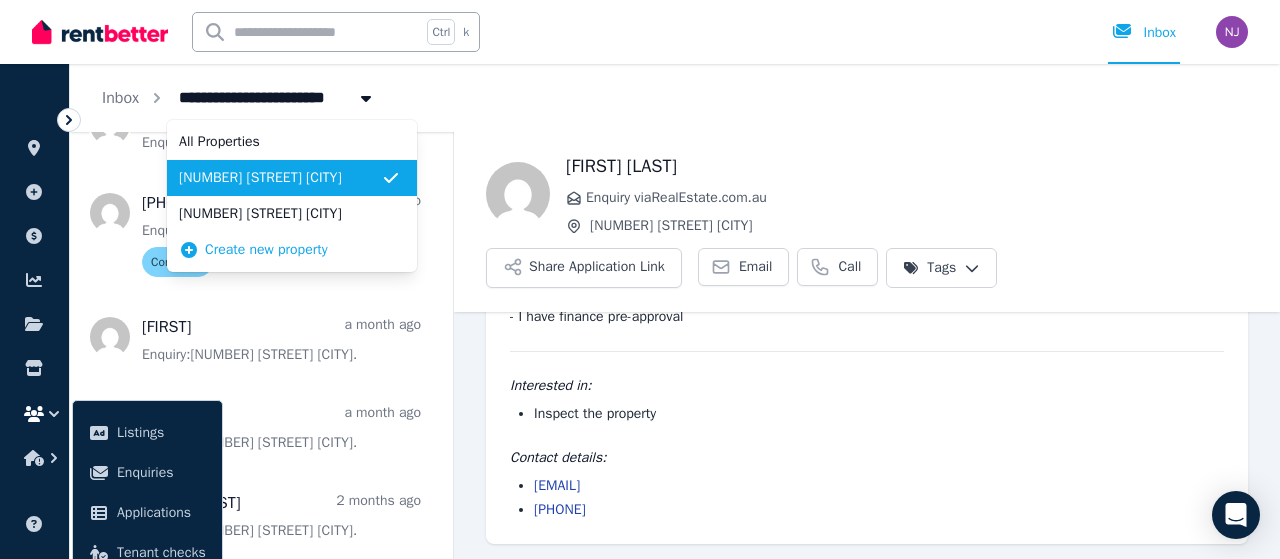 click on "[NUMBER] [STREET] [CITY]" at bounding box center [272, 96] 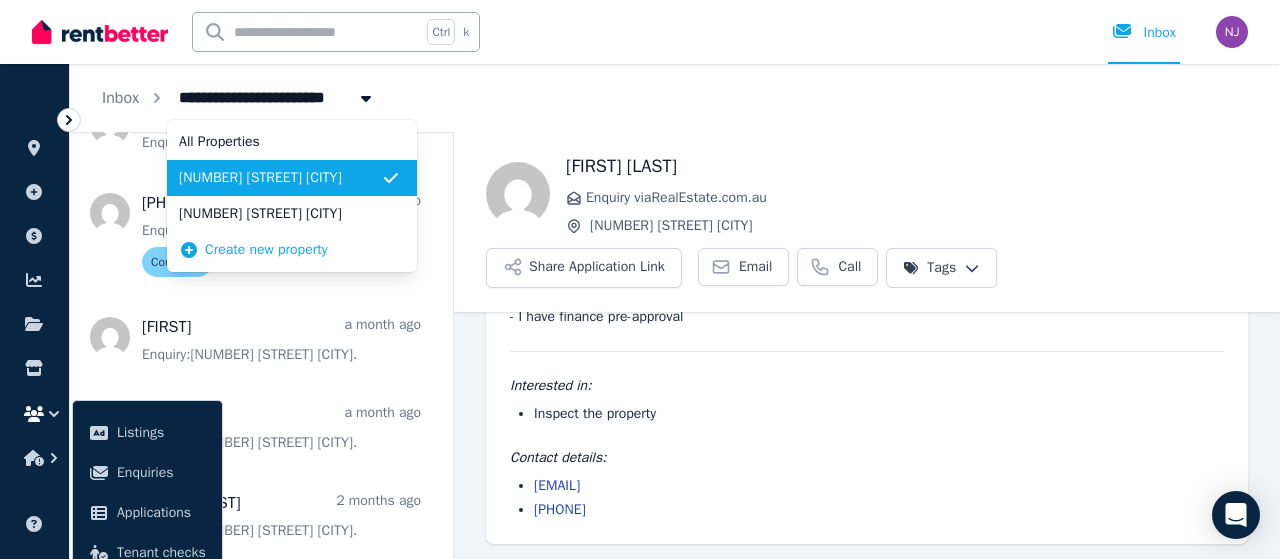 click on "[NUMBER] [STREET] [CITY]" at bounding box center [280, 214] 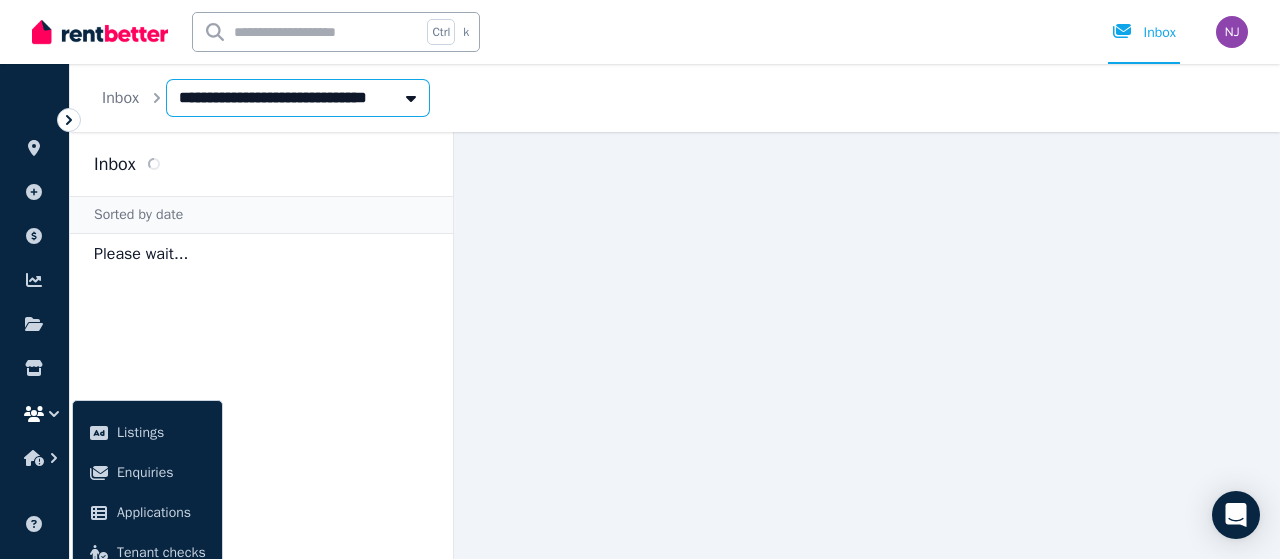 scroll, scrollTop: 0, scrollLeft: 0, axis: both 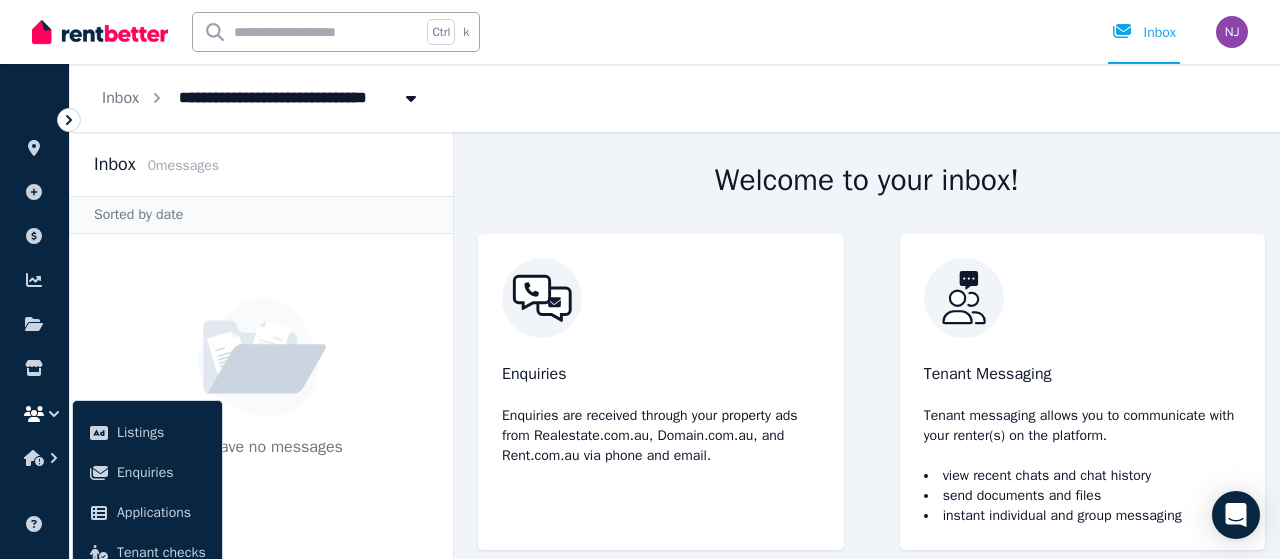 click 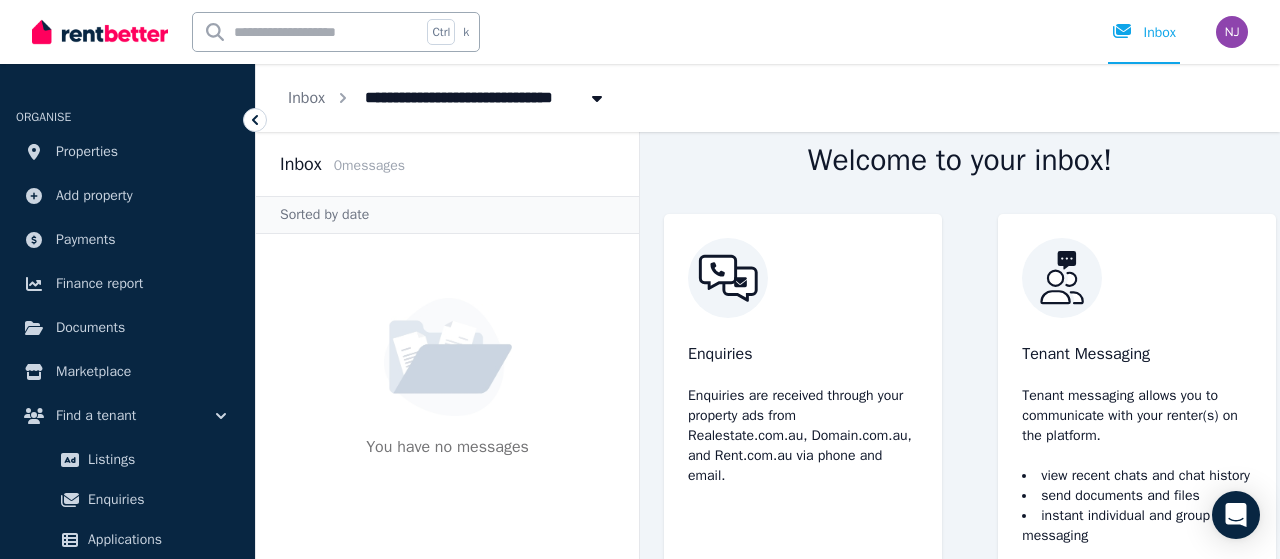 scroll, scrollTop: 20, scrollLeft: 0, axis: vertical 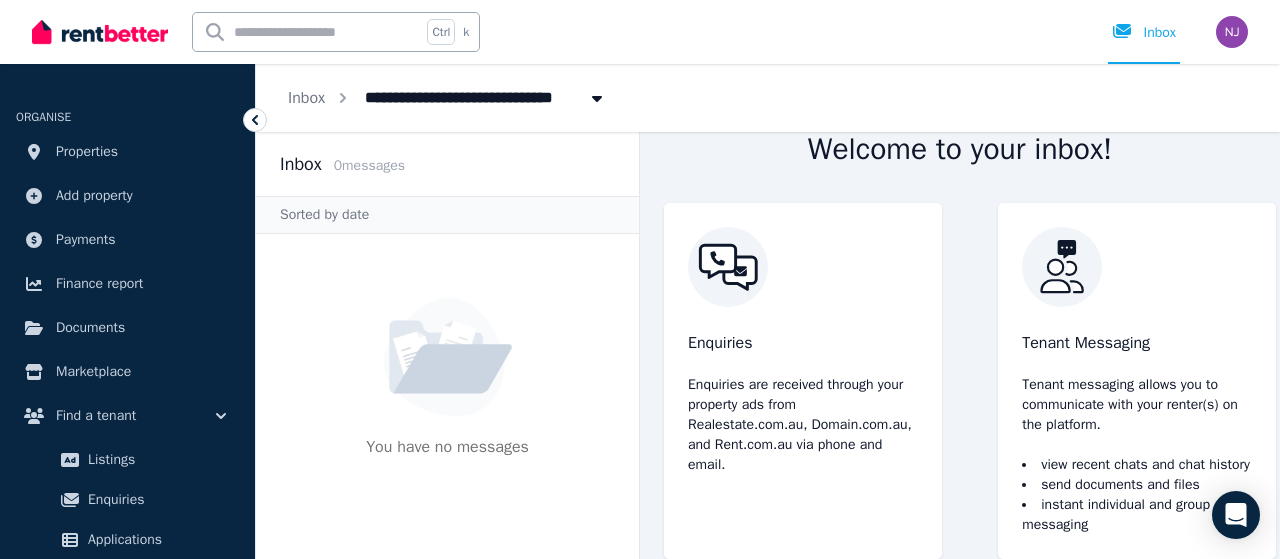 click on "[NUMBER] [STREET] [CITY]" at bounding box center [458, 96] 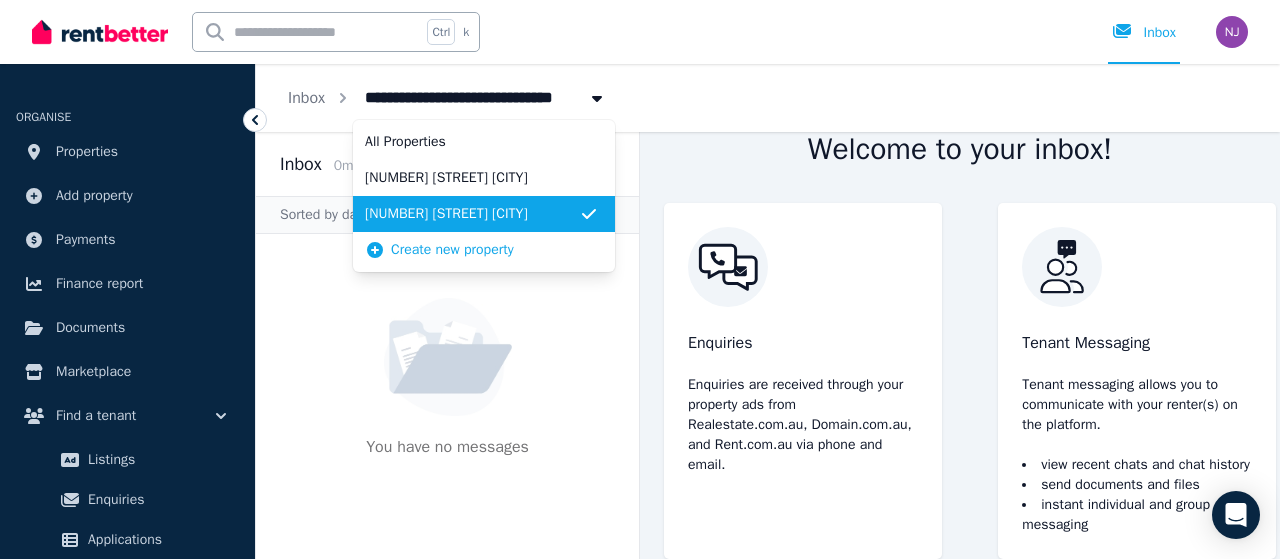 click on "[NUMBER] [STREET] [CITY]" at bounding box center [472, 178] 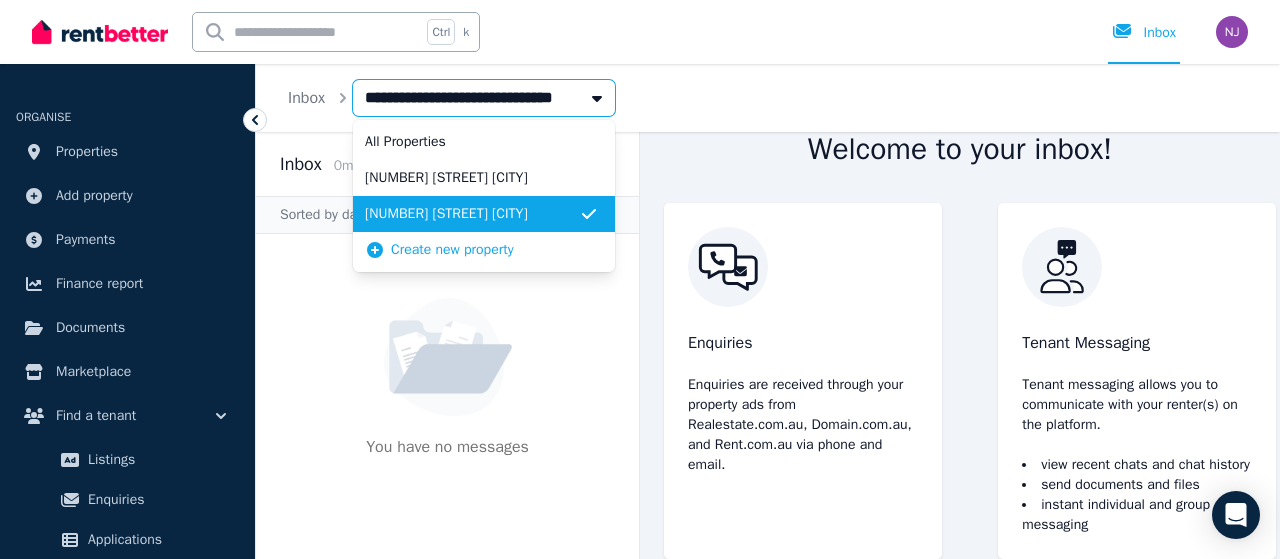type on "**********" 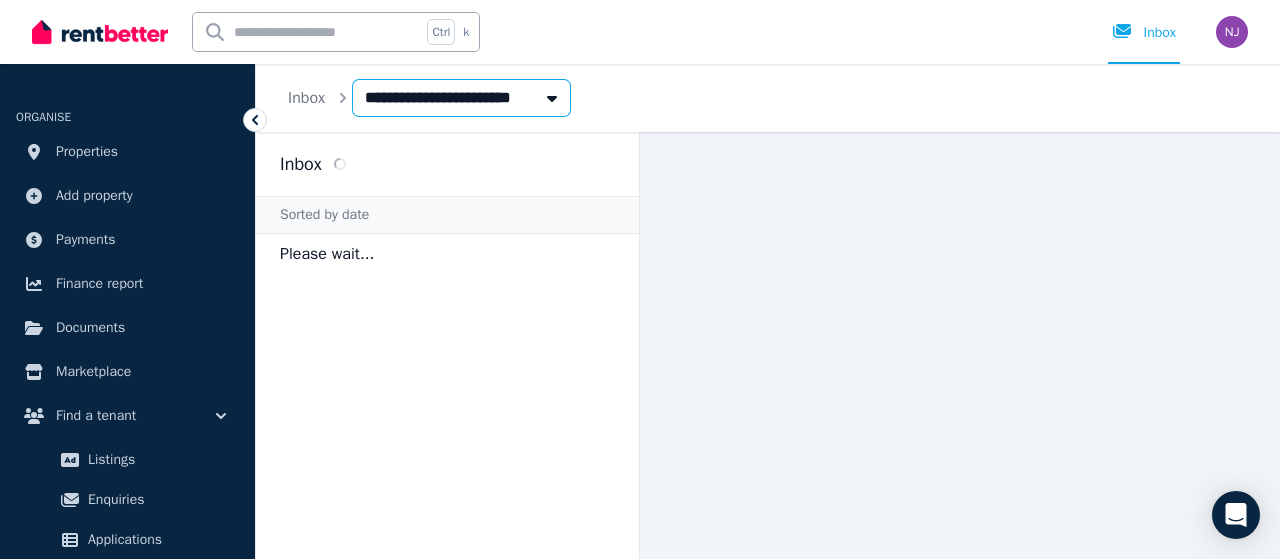 scroll, scrollTop: 0, scrollLeft: 0, axis: both 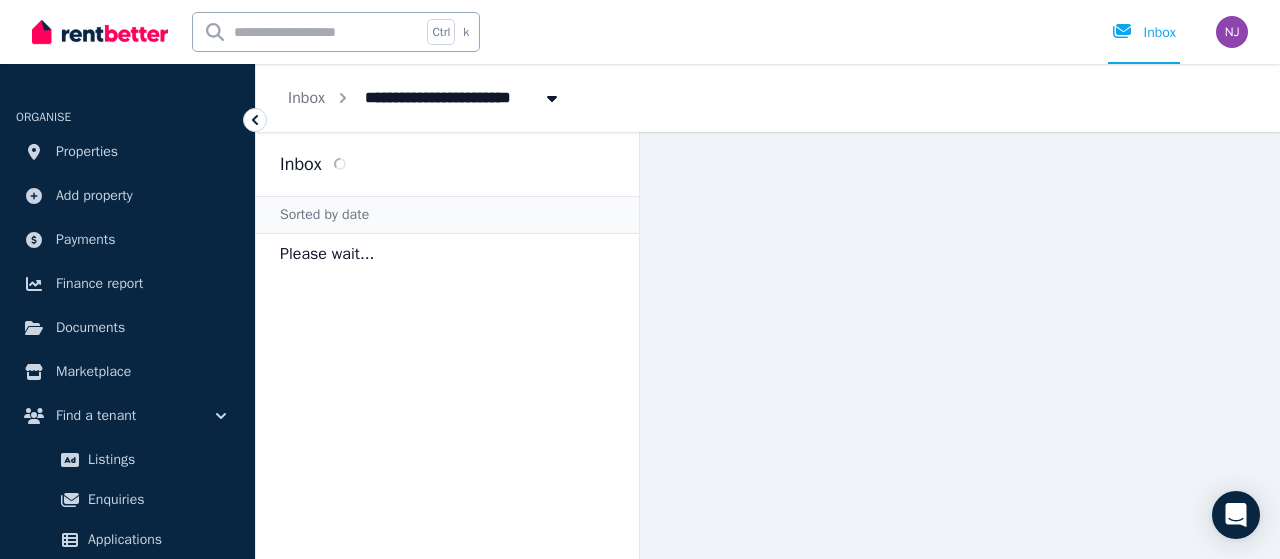 click on "Inbox" at bounding box center (447, 164) 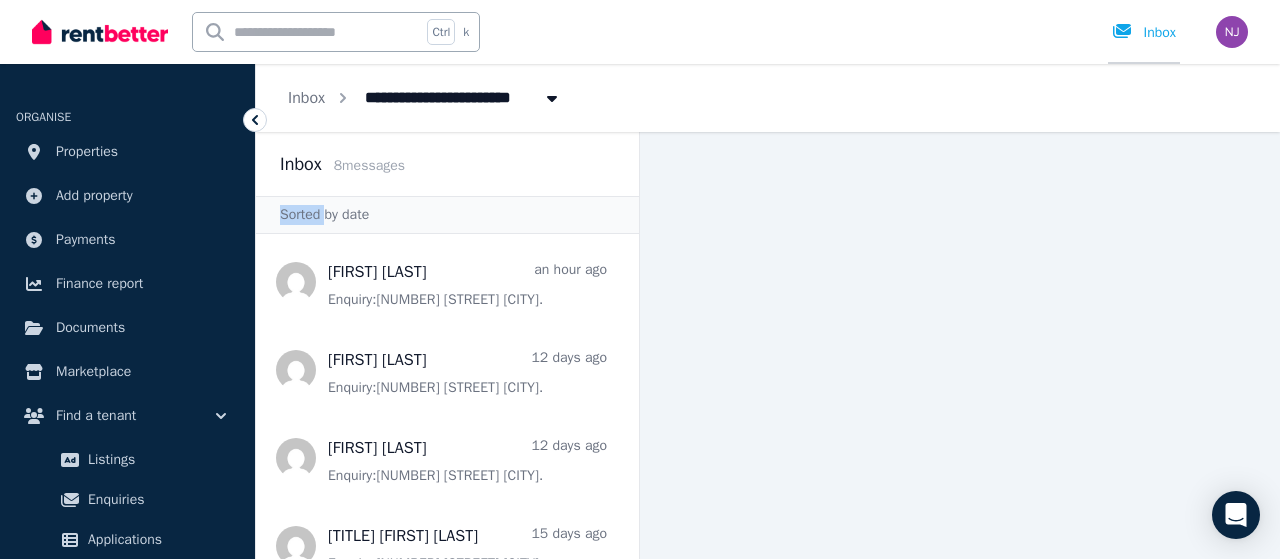 click on "Inbox" at bounding box center [1144, 33] 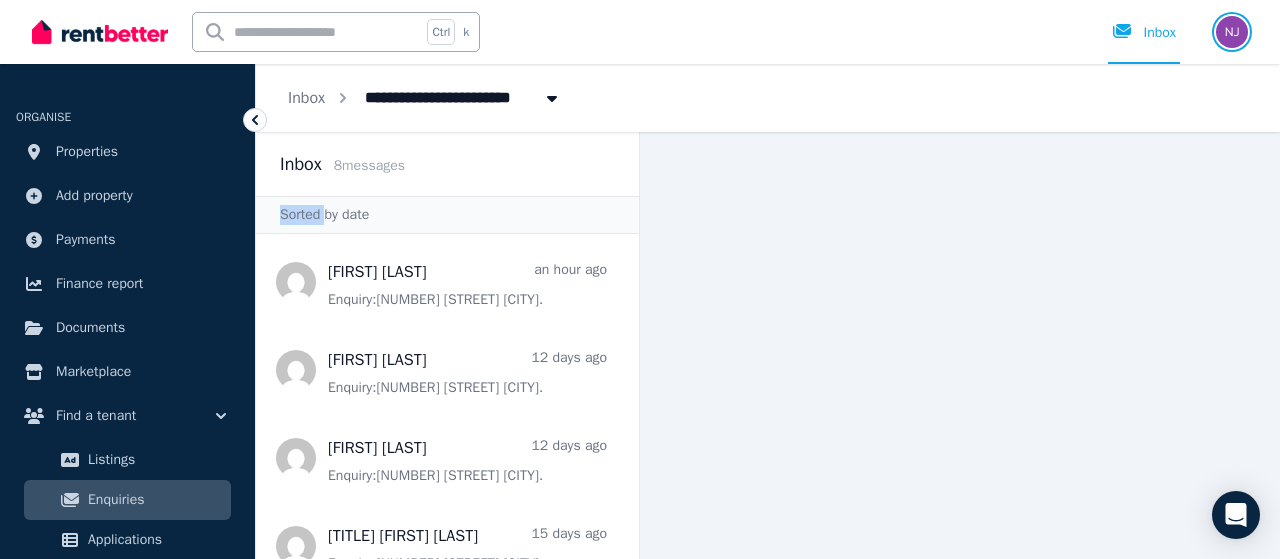 click at bounding box center (1232, 32) 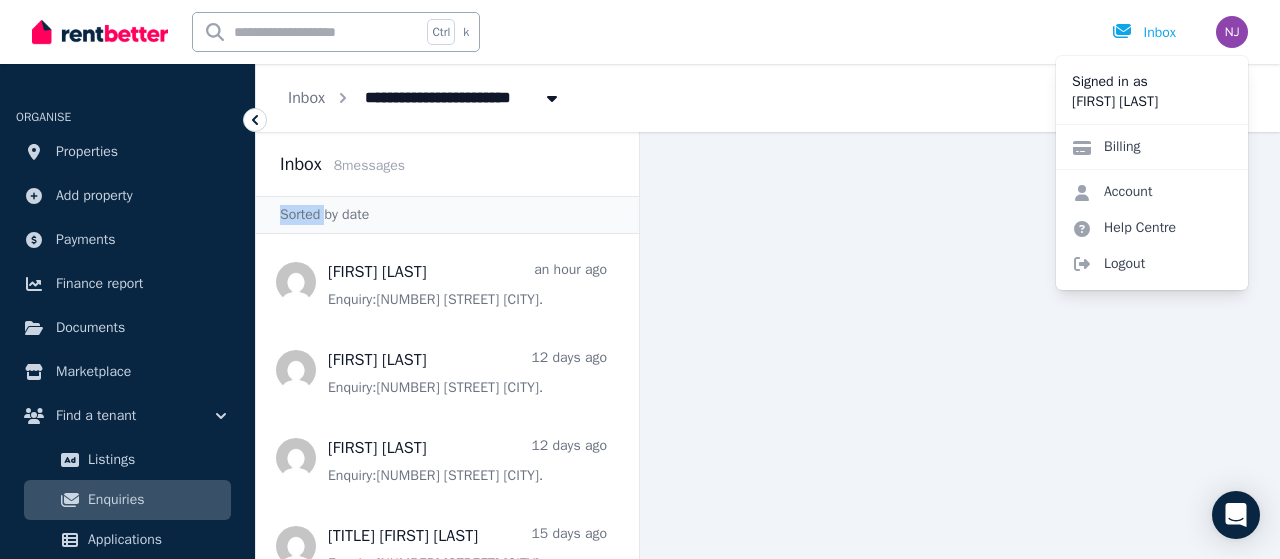 click on "[FIRST] [LAST]" at bounding box center [1152, 102] 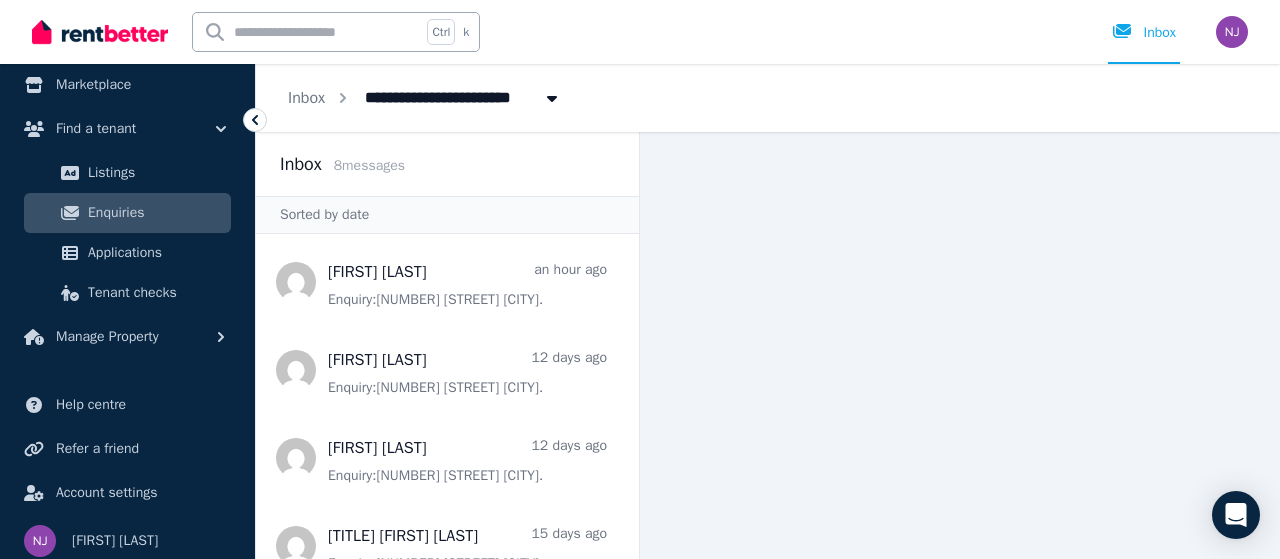 scroll, scrollTop: 296, scrollLeft: 0, axis: vertical 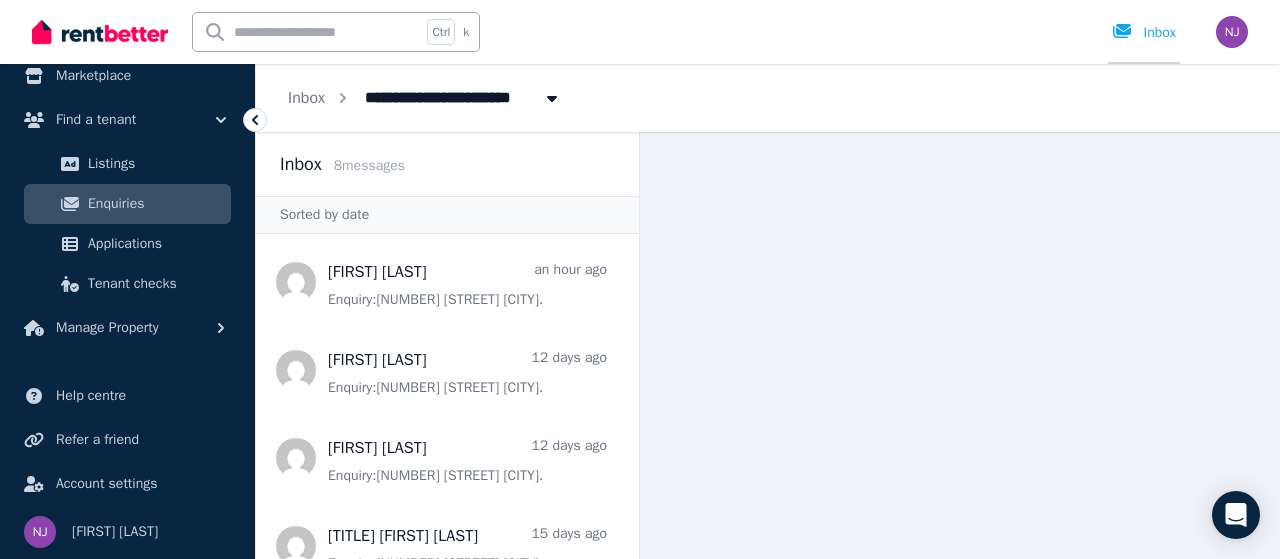click on "Inbox" at bounding box center [1144, 33] 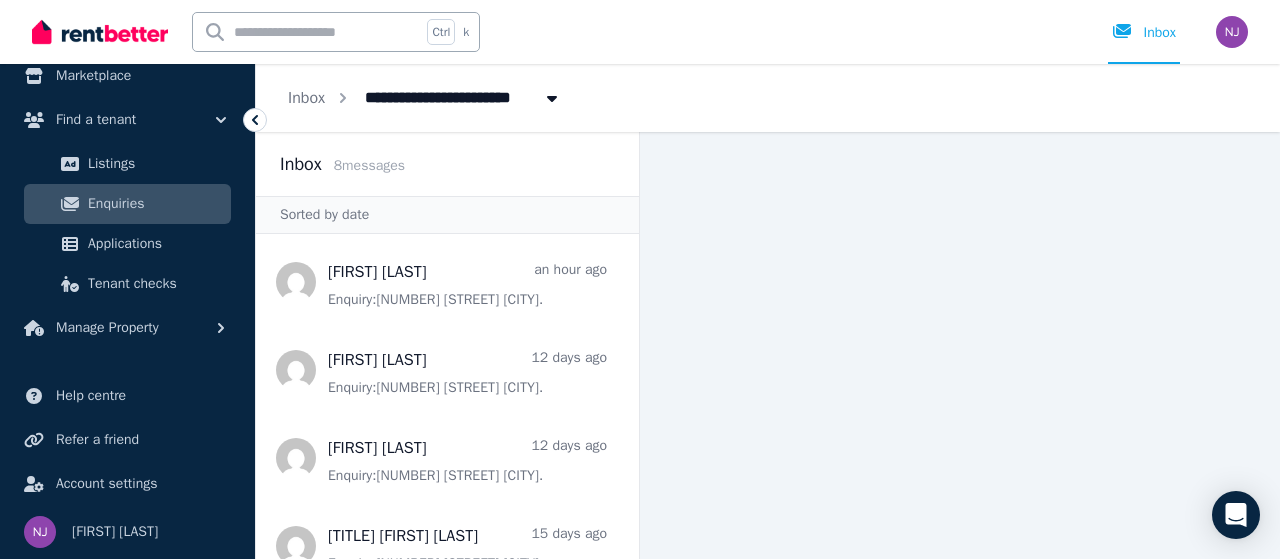 click at bounding box center (307, 32) 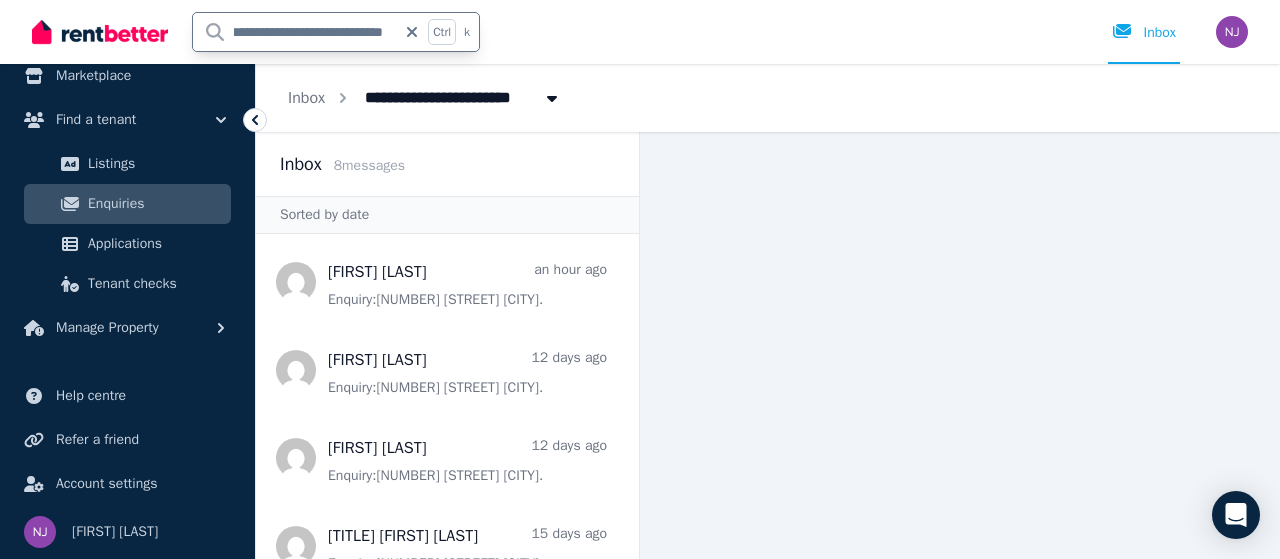 scroll, scrollTop: 0, scrollLeft: 54, axis: horizontal 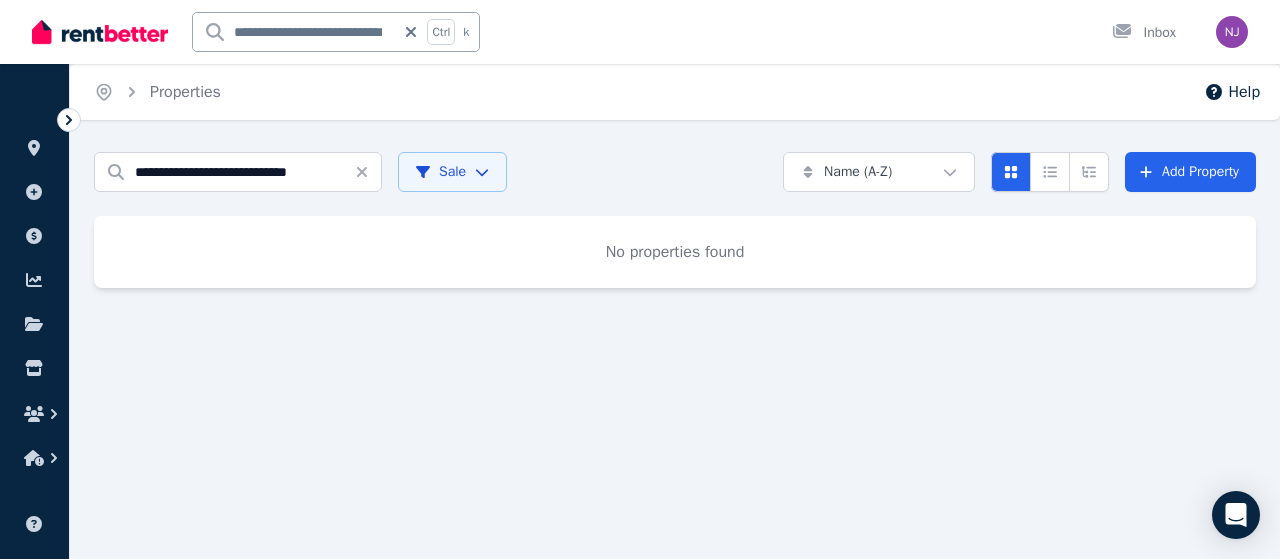 click on "**********" at bounding box center [640, 279] 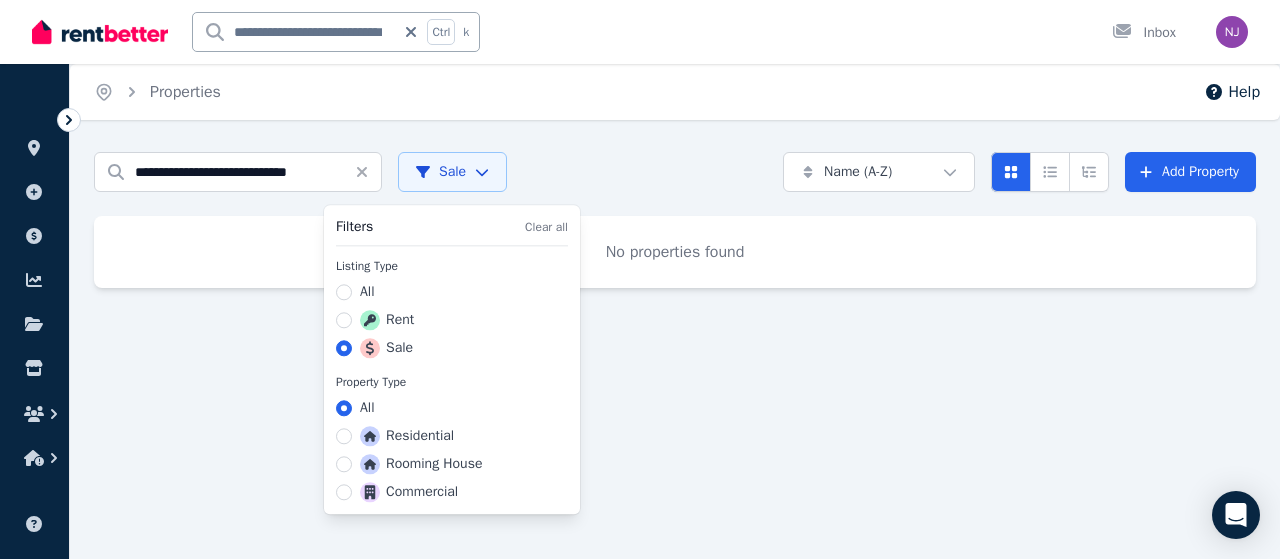 click on "Residential" at bounding box center (407, 436) 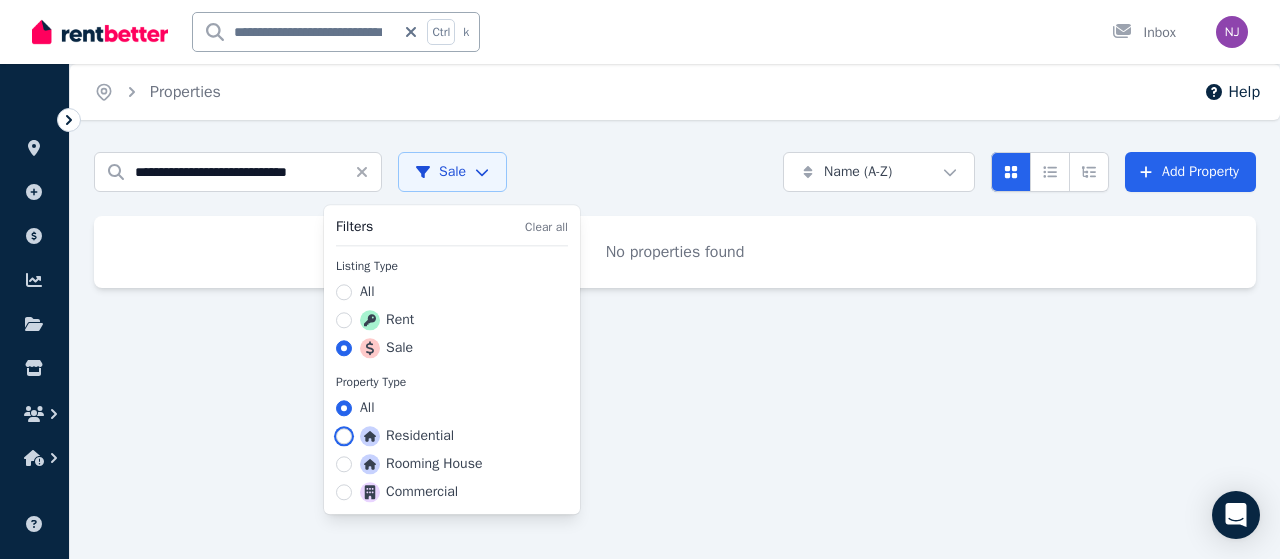 click on "Residential" at bounding box center [344, 436] 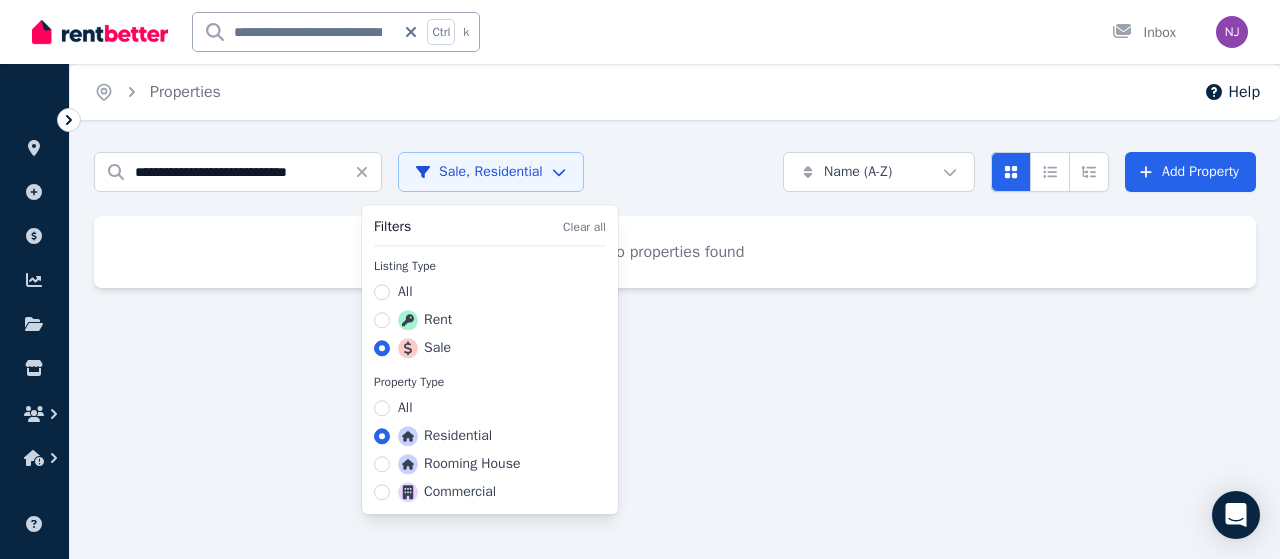 click on "**********" at bounding box center (640, 279) 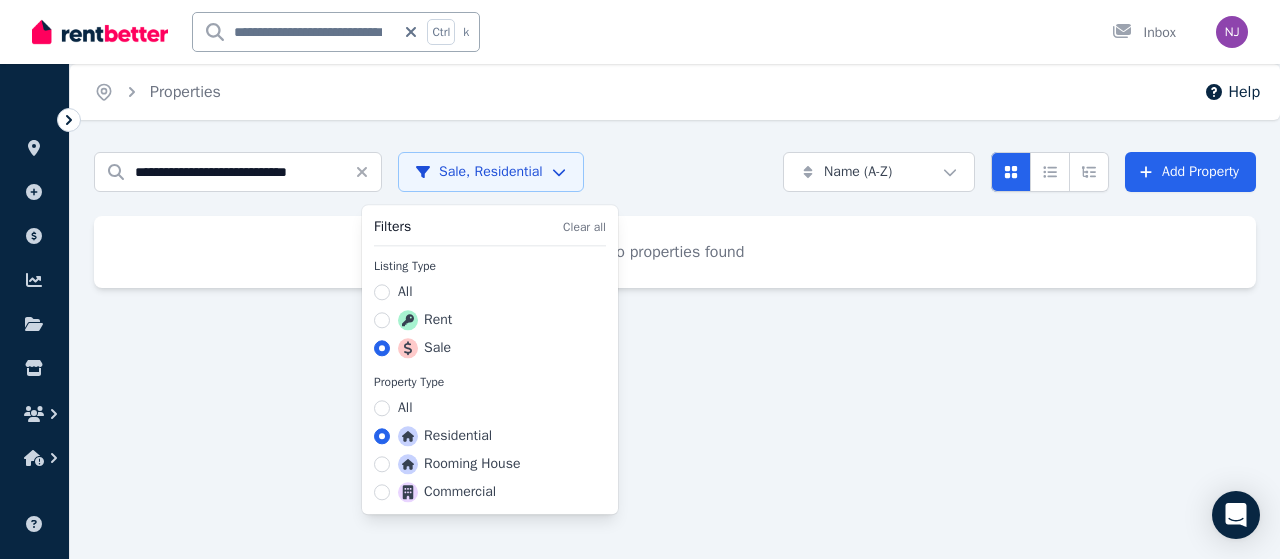 click on "**********" at bounding box center [640, 279] 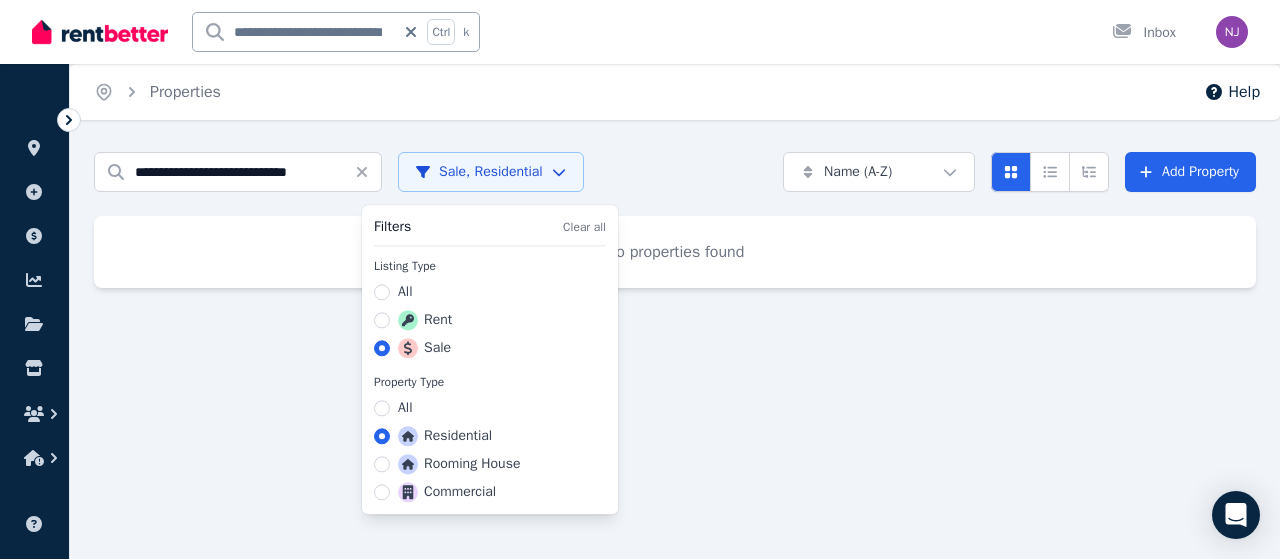click on "Sale" at bounding box center (424, 348) 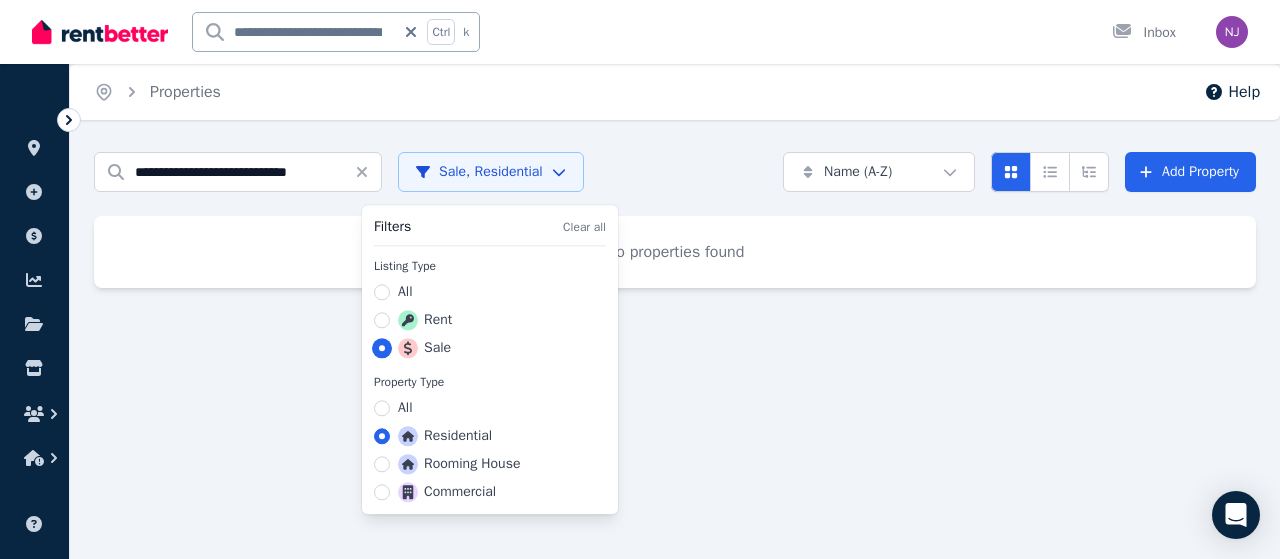 click on "Sale" at bounding box center [382, 348] 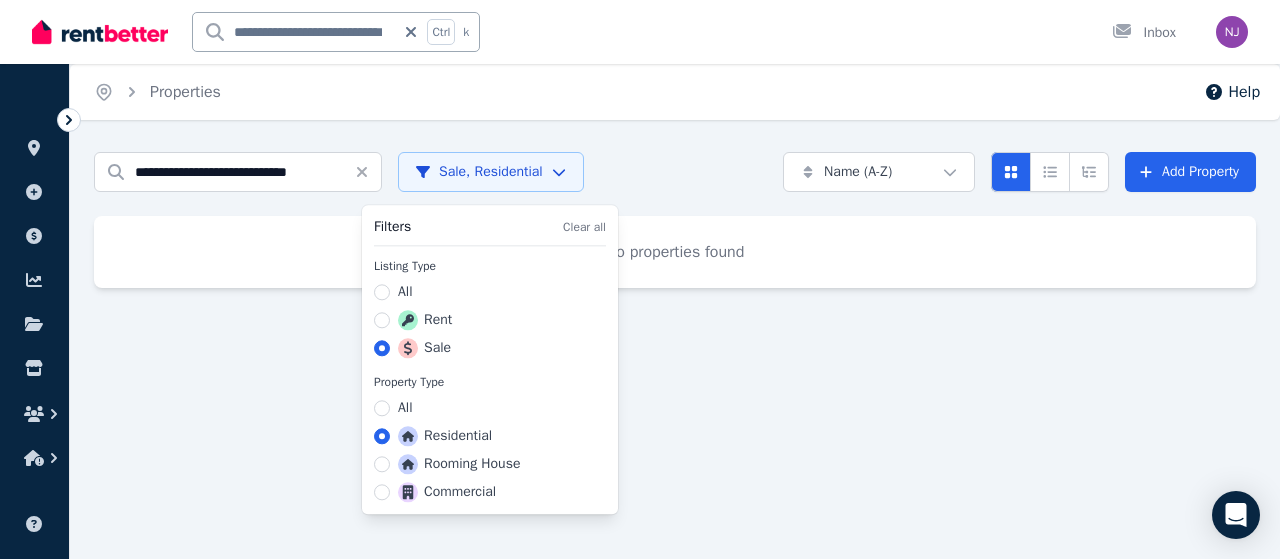 click on "Sale" at bounding box center (424, 348) 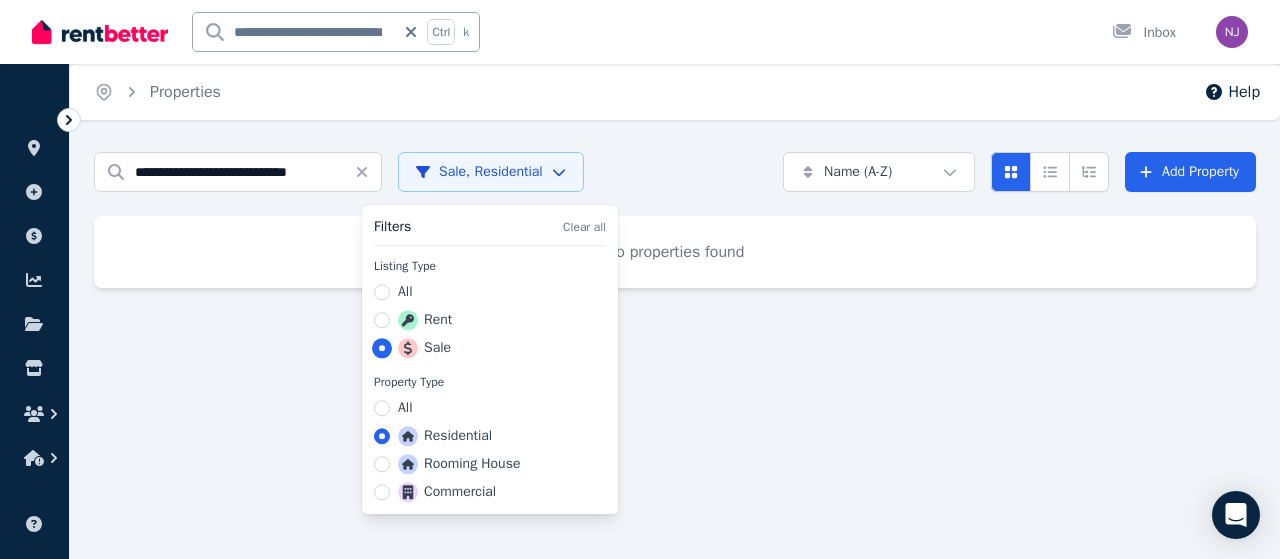 click on "Sale" at bounding box center (382, 348) 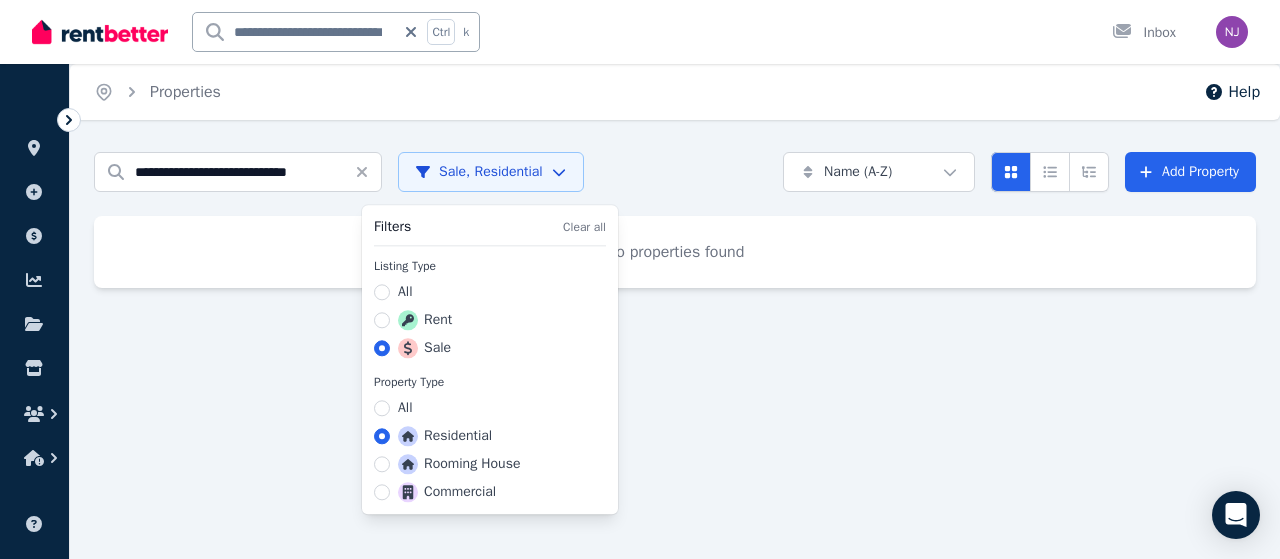 click 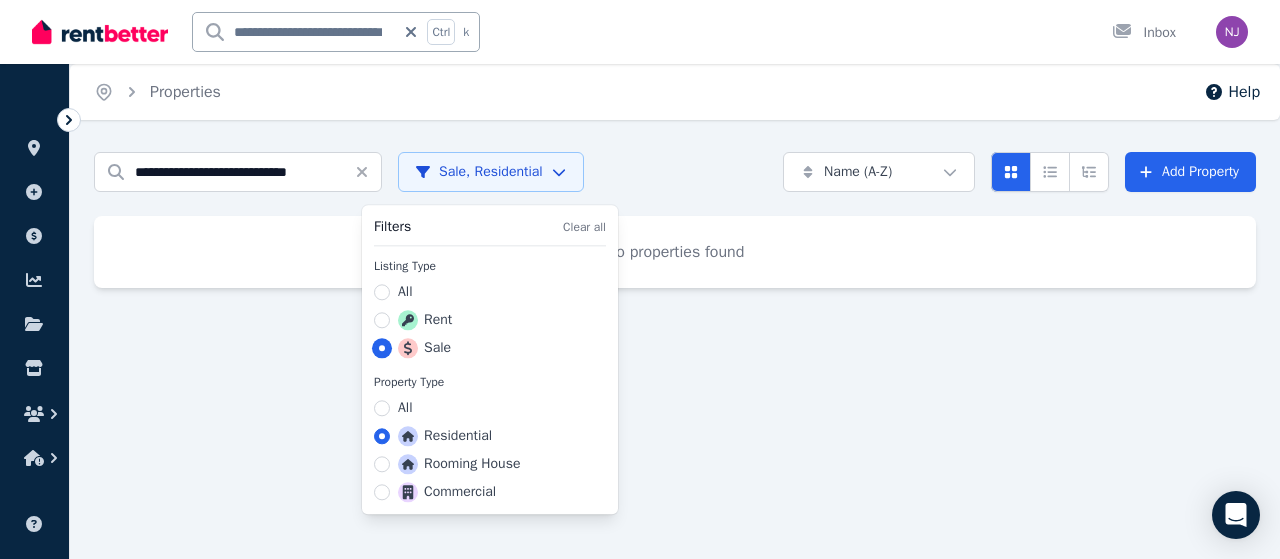 click on "Sale" at bounding box center (382, 348) 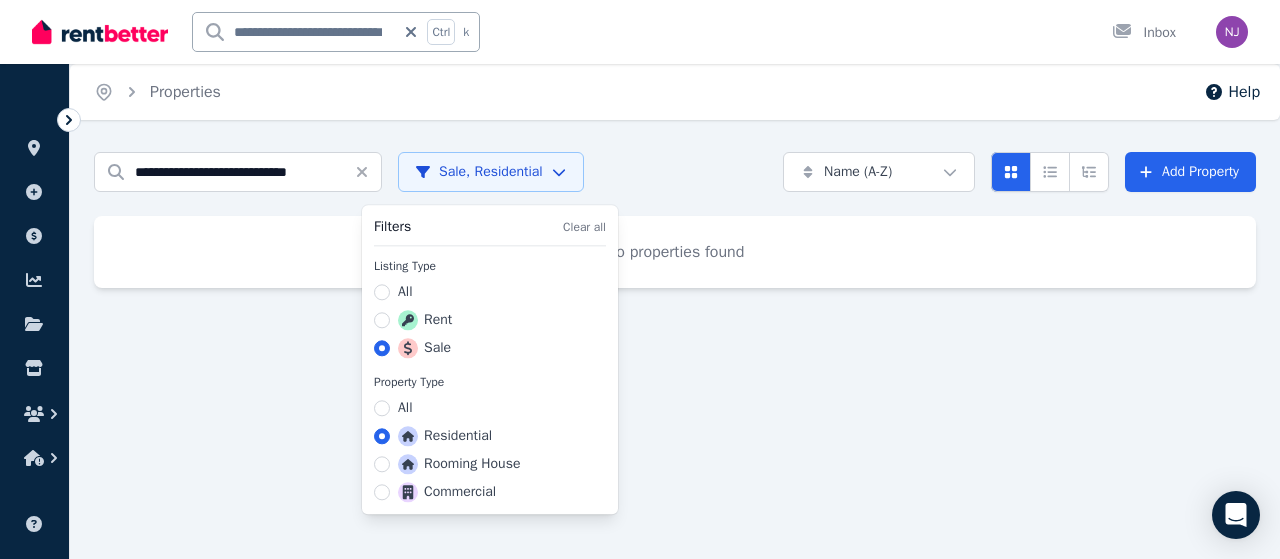 click on "Residential" at bounding box center (445, 436) 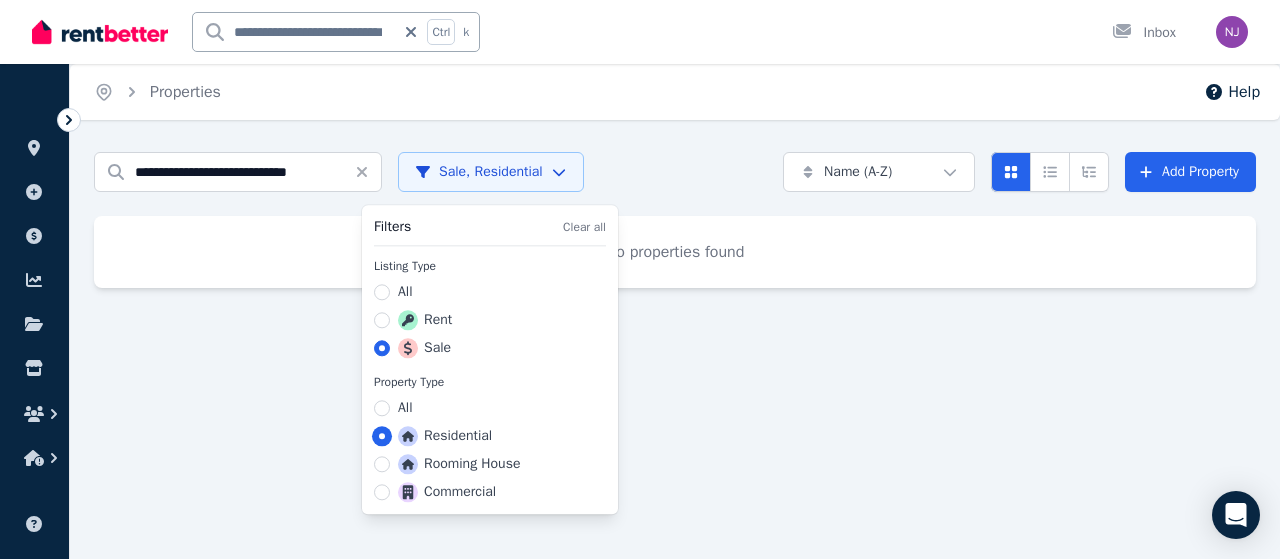 click on "Residential" at bounding box center [382, 436] 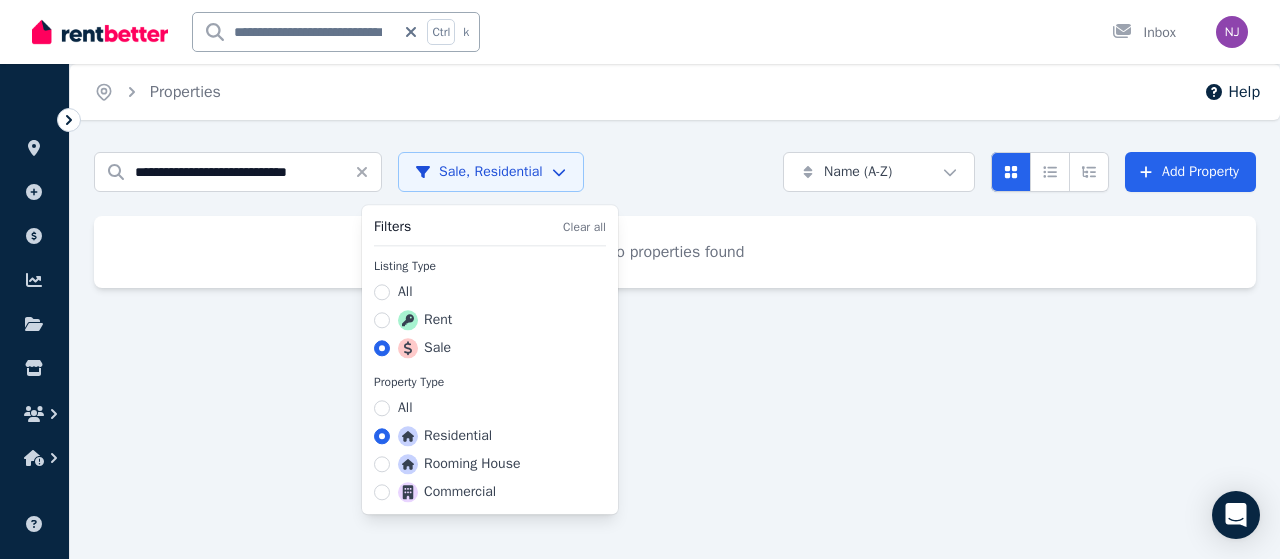 click on "Residential" at bounding box center [445, 436] 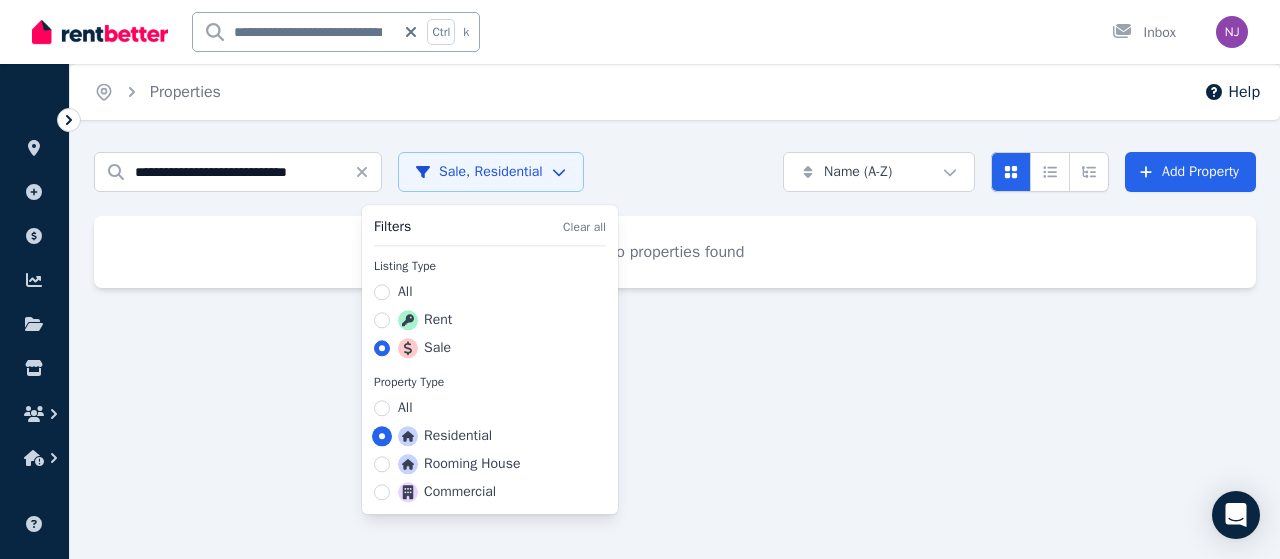 click on "Residential" at bounding box center [382, 436] 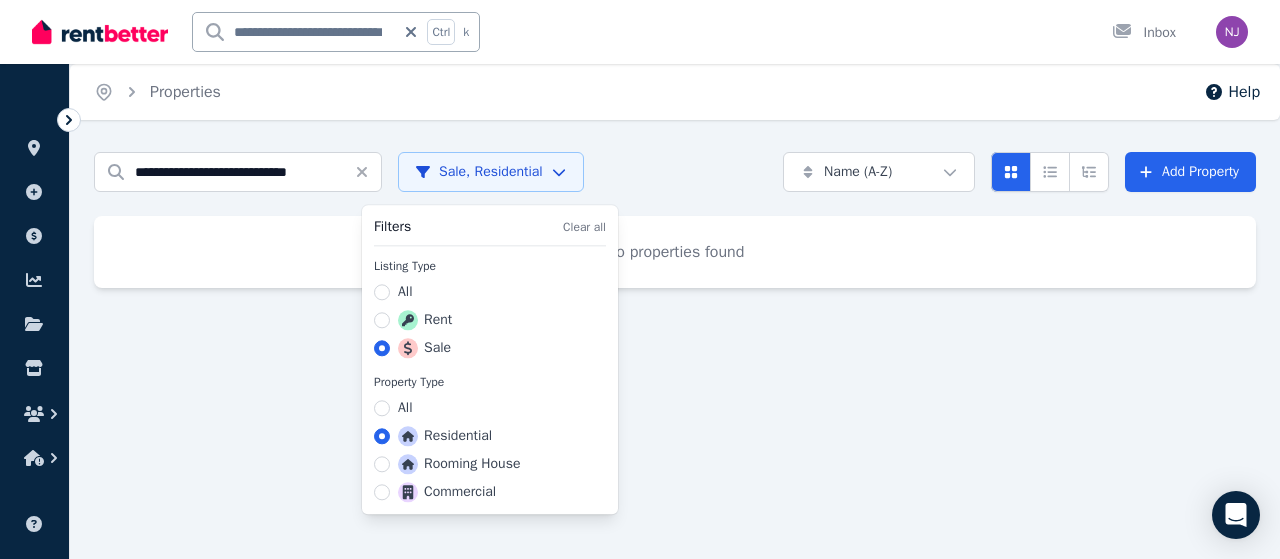 click on "Sale" at bounding box center [424, 348] 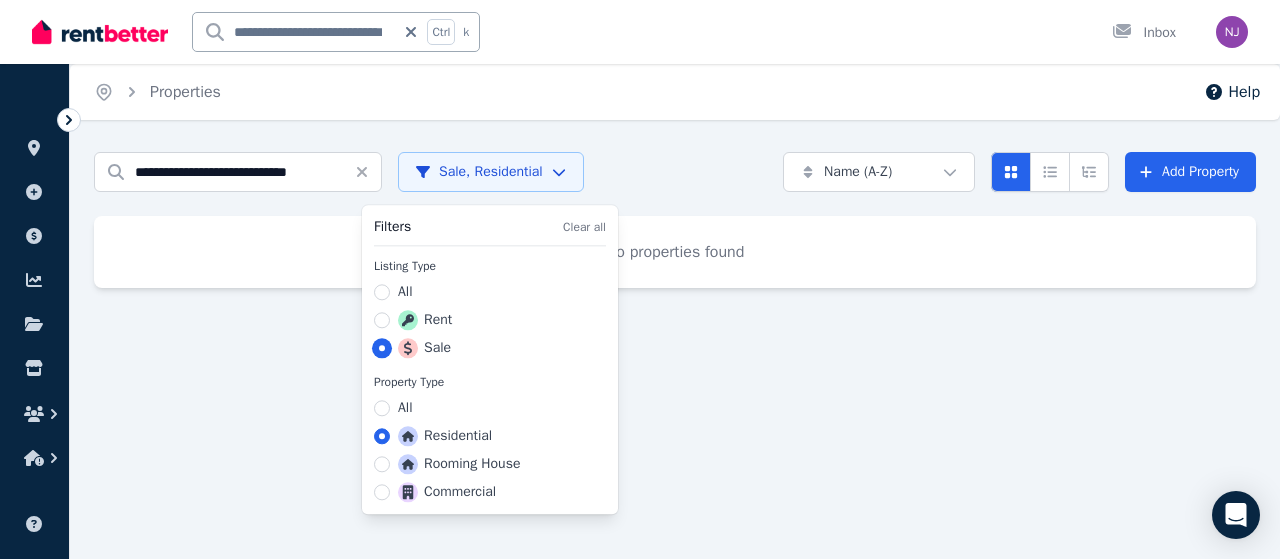 click on "Sale" at bounding box center [382, 348] 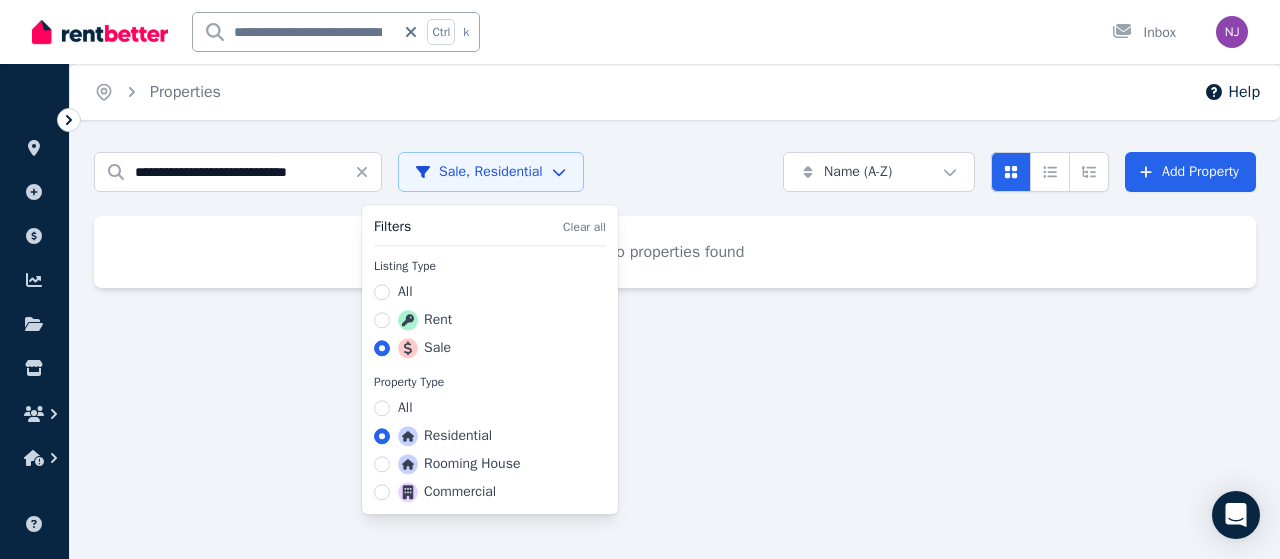 click on "Sale" at bounding box center [424, 348] 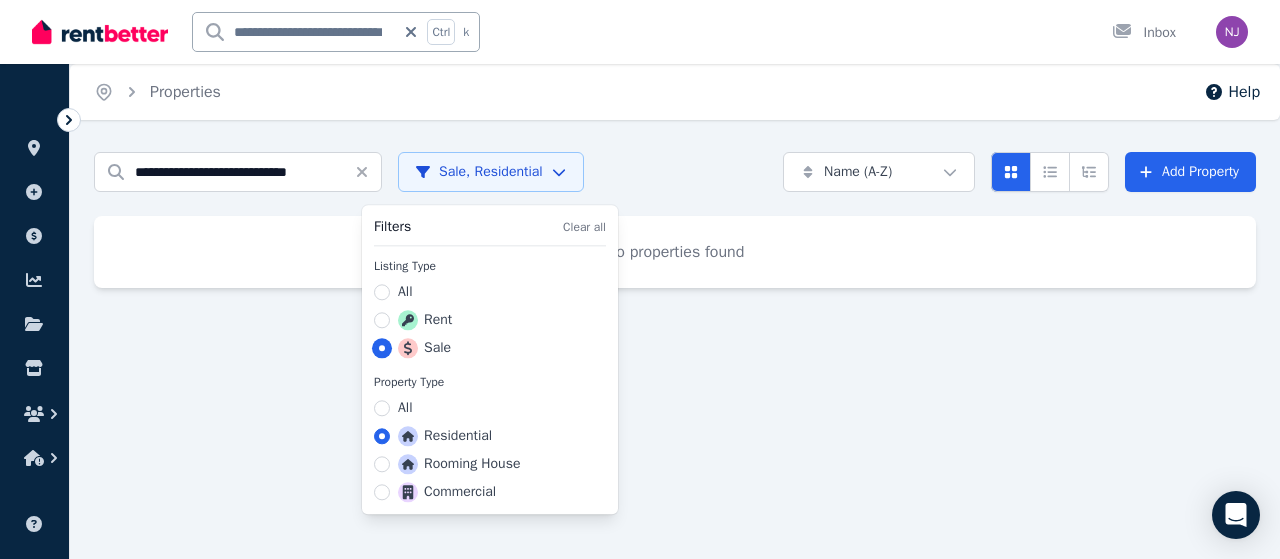 click on "Sale" at bounding box center (382, 348) 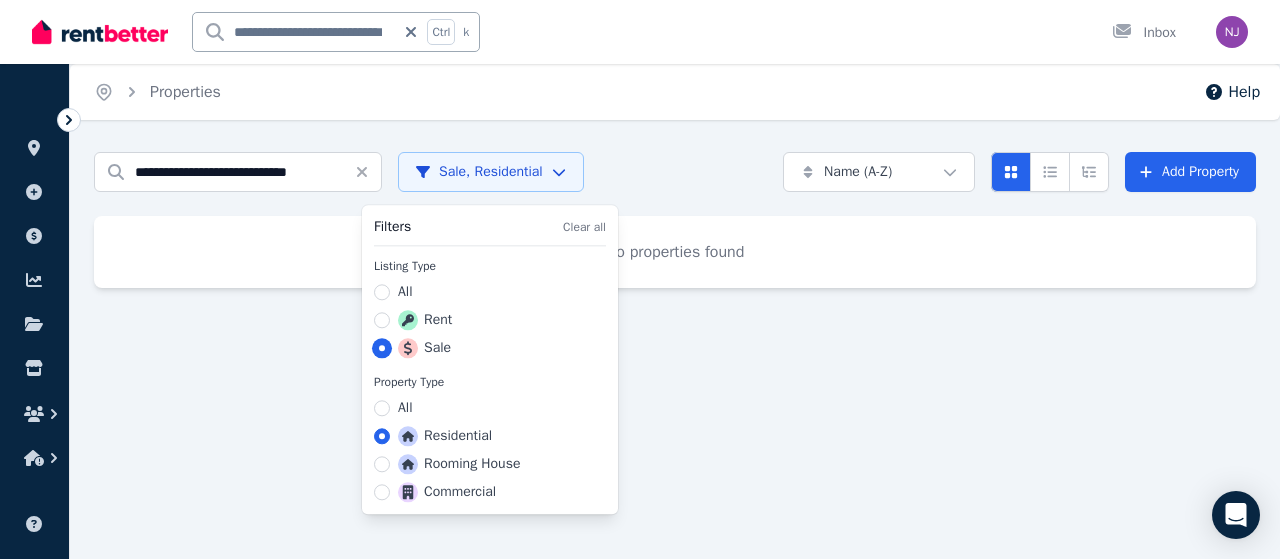 type on "PROPERTY_TRADE_TYPE_SALE" 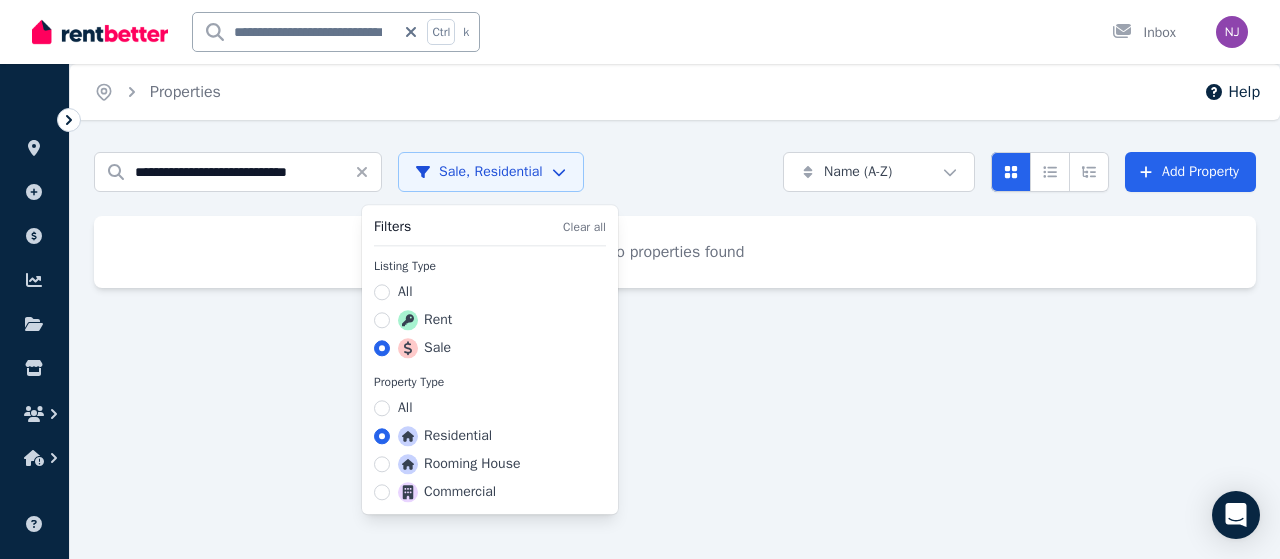 click on "**********" at bounding box center [640, 279] 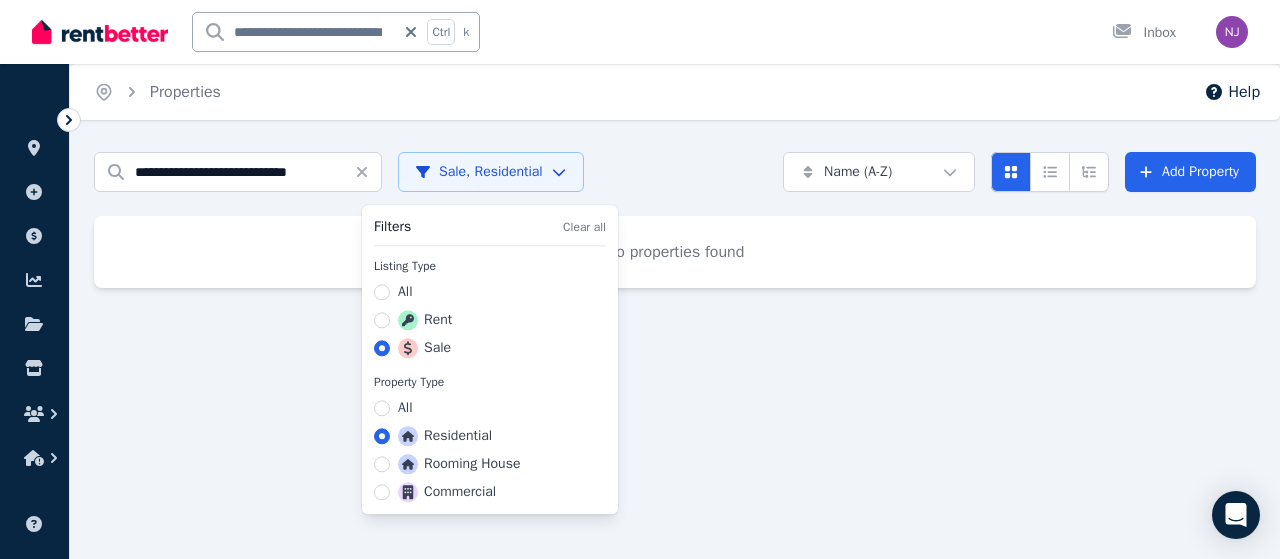 click on "**********" at bounding box center [640, 279] 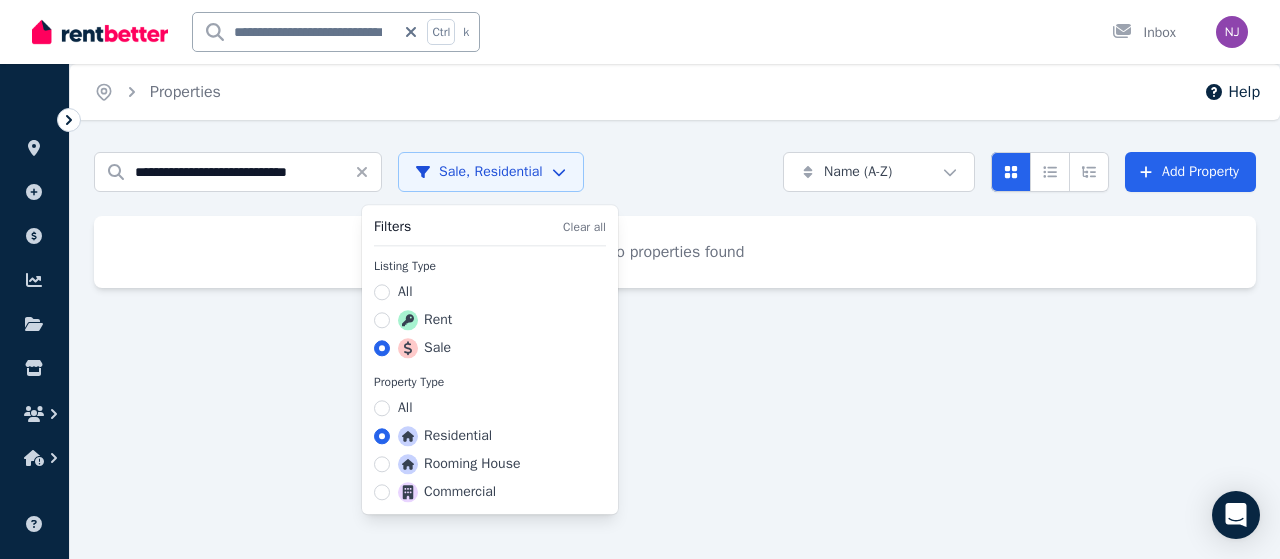 click on "**********" at bounding box center (640, 279) 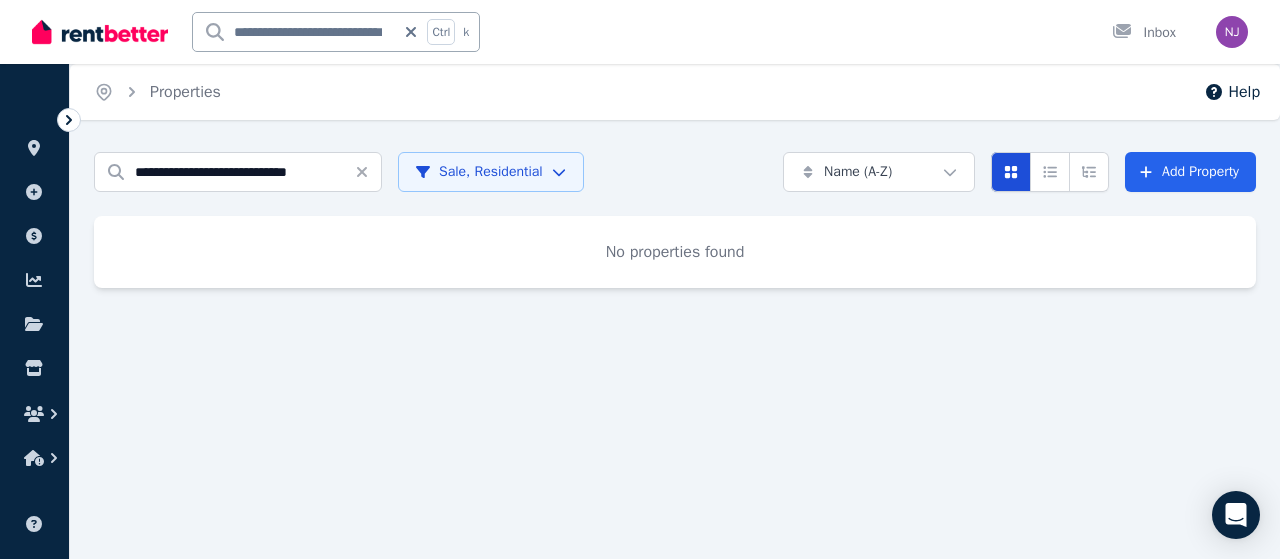 click 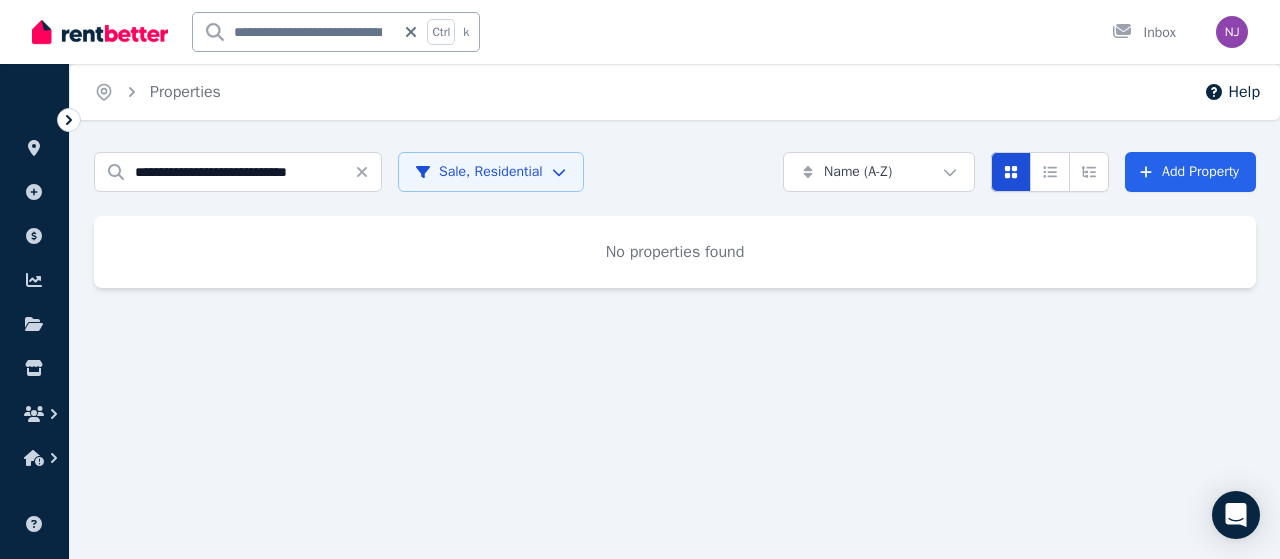 click on "**********" at bounding box center (640, 279) 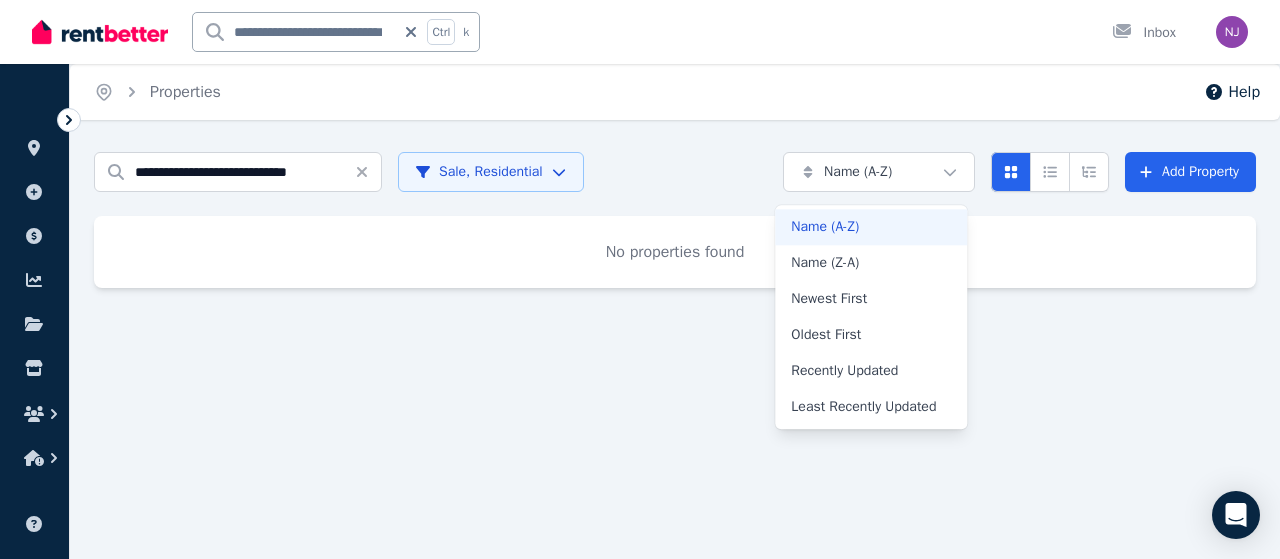 click on "**********" at bounding box center (640, 279) 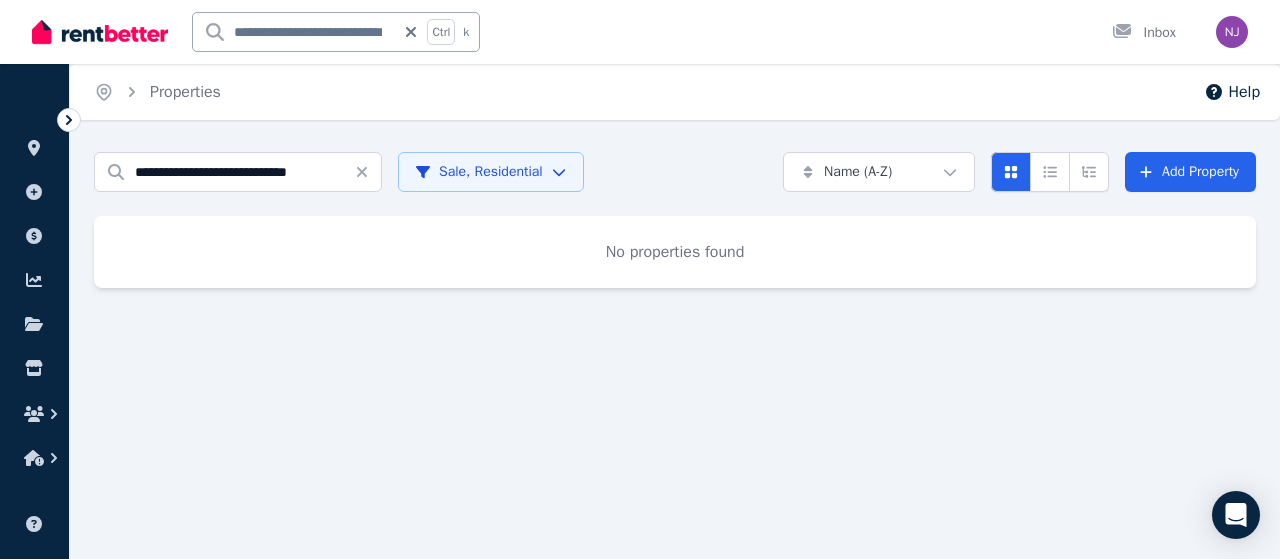 click 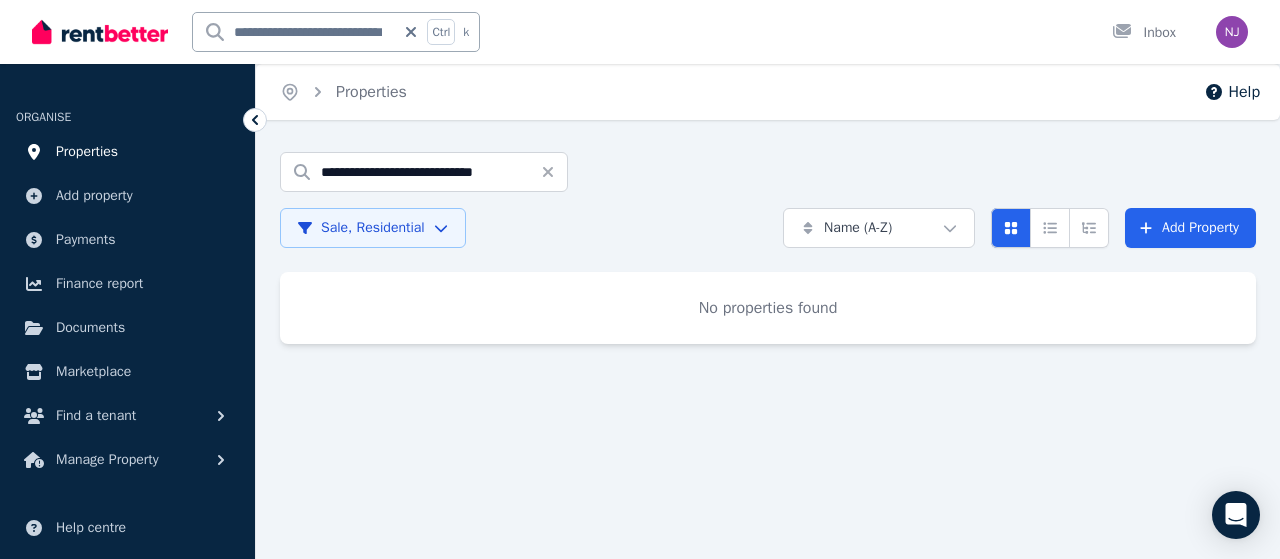 click on "Properties" at bounding box center (87, 152) 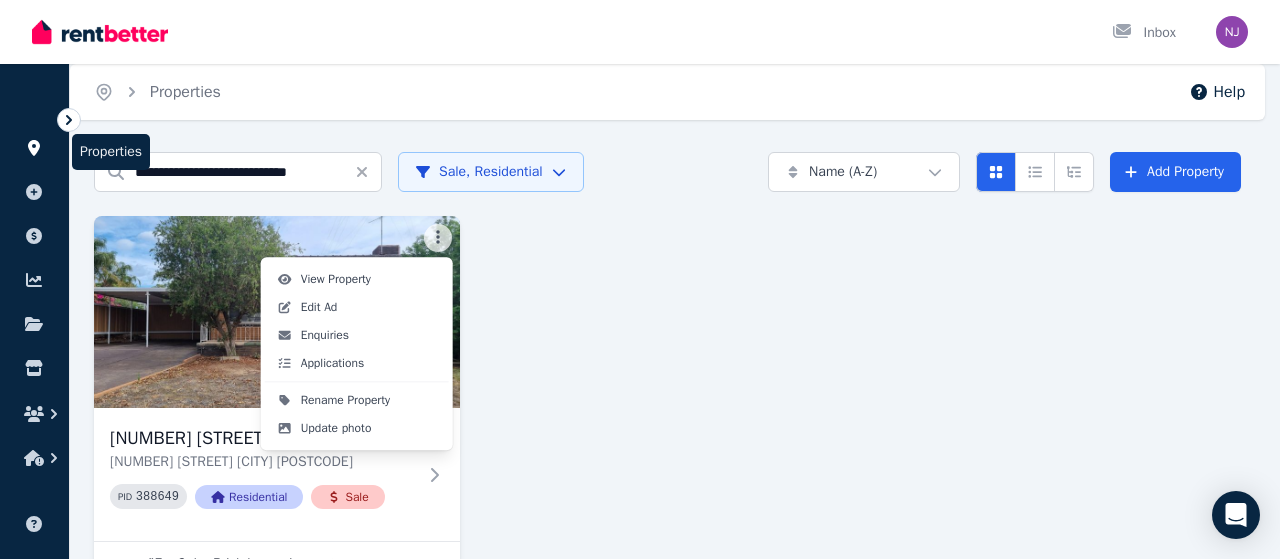 click on "**********" at bounding box center (640, 279) 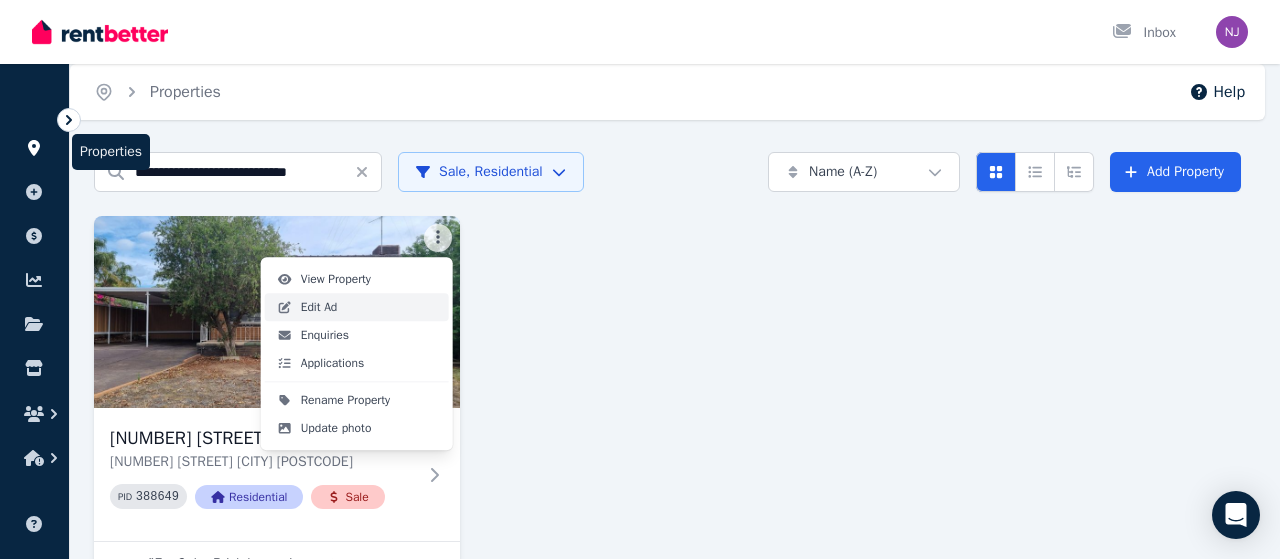 click on "Edit Ad" at bounding box center [319, 307] 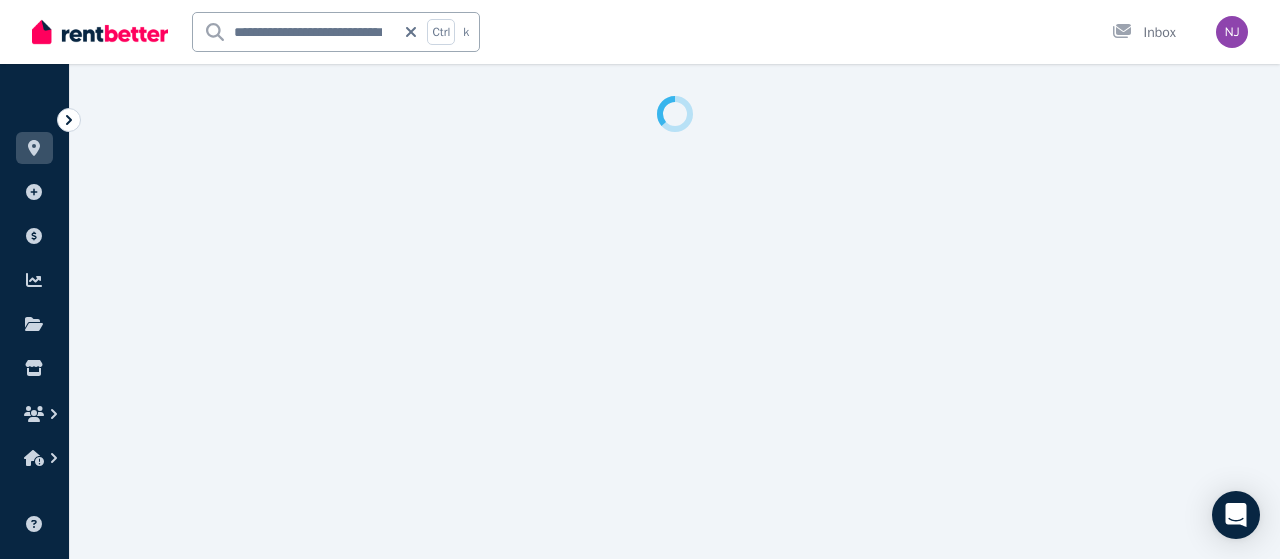 select on "**********" 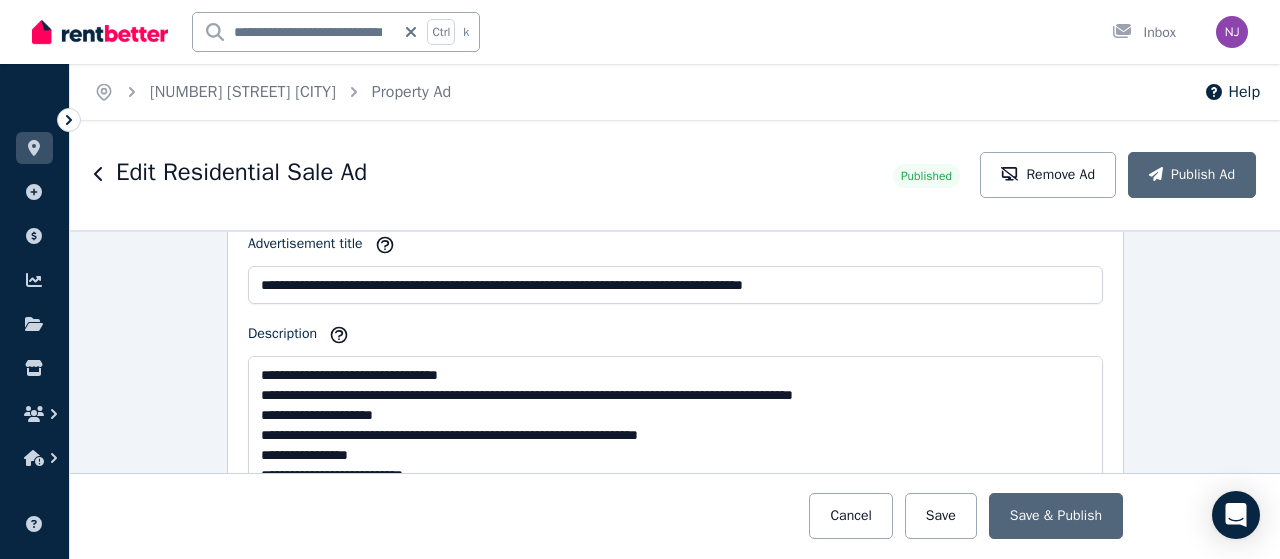 scroll, scrollTop: 1125, scrollLeft: 0, axis: vertical 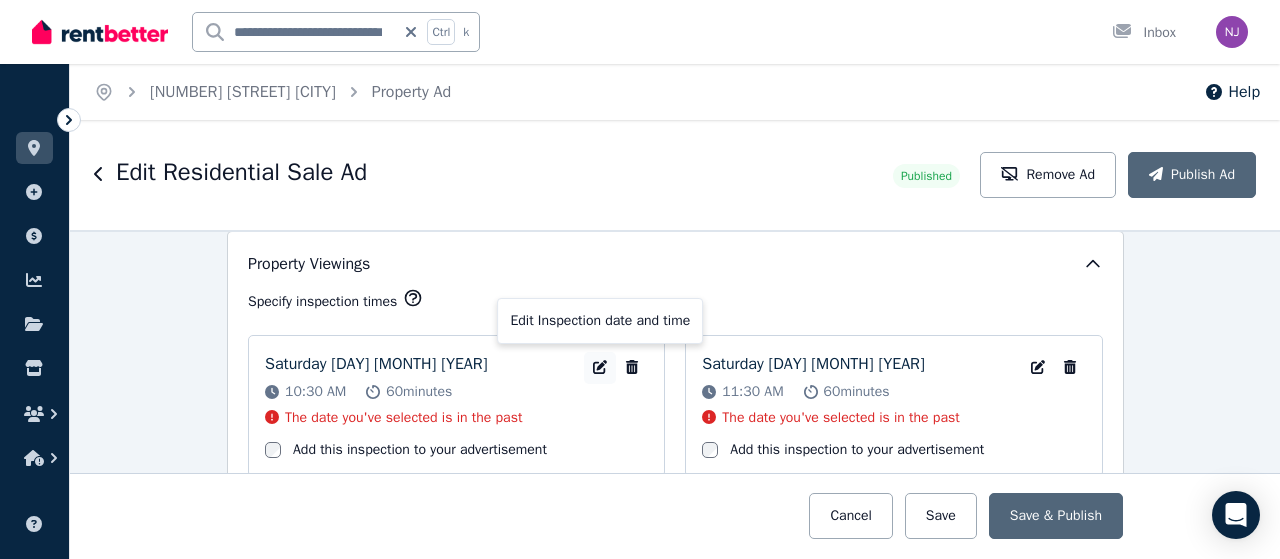 click 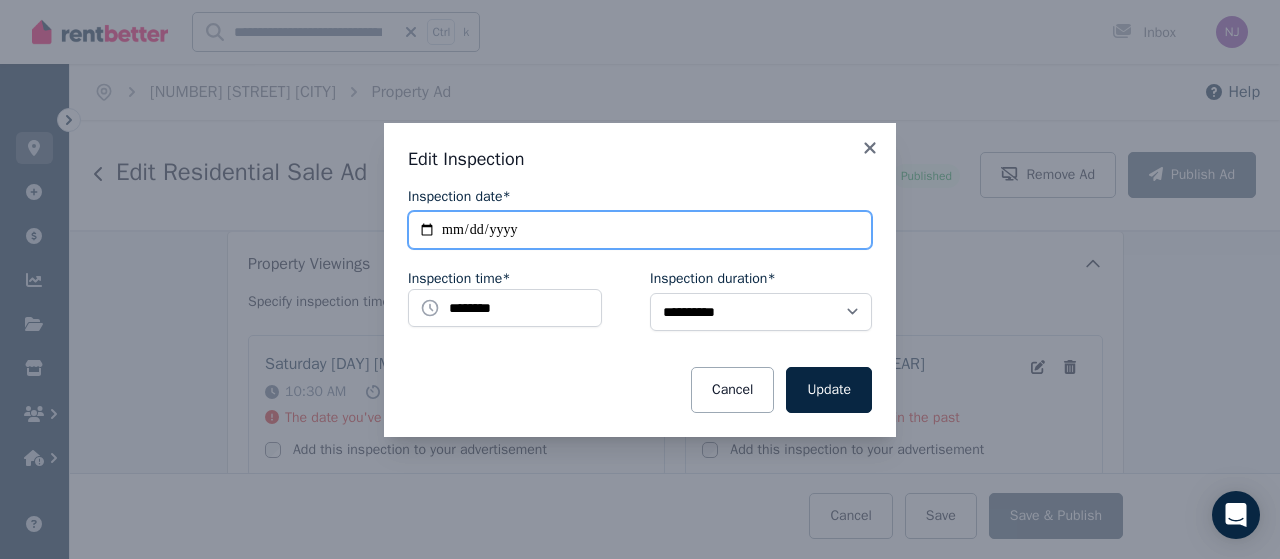 click on "**********" at bounding box center (640, 230) 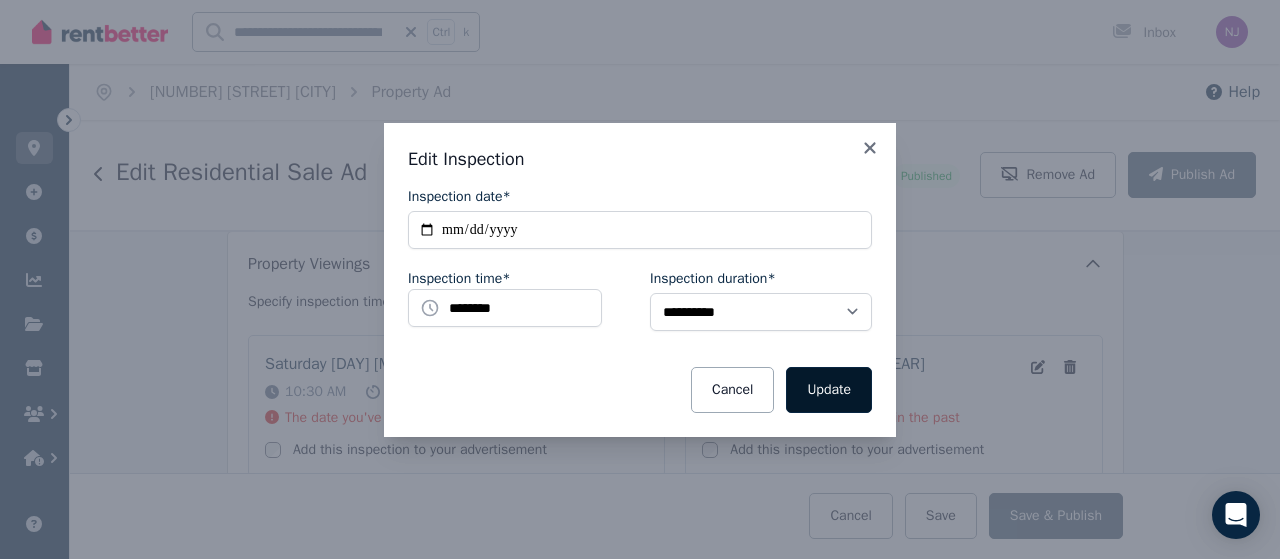 click on "Update" at bounding box center (829, 390) 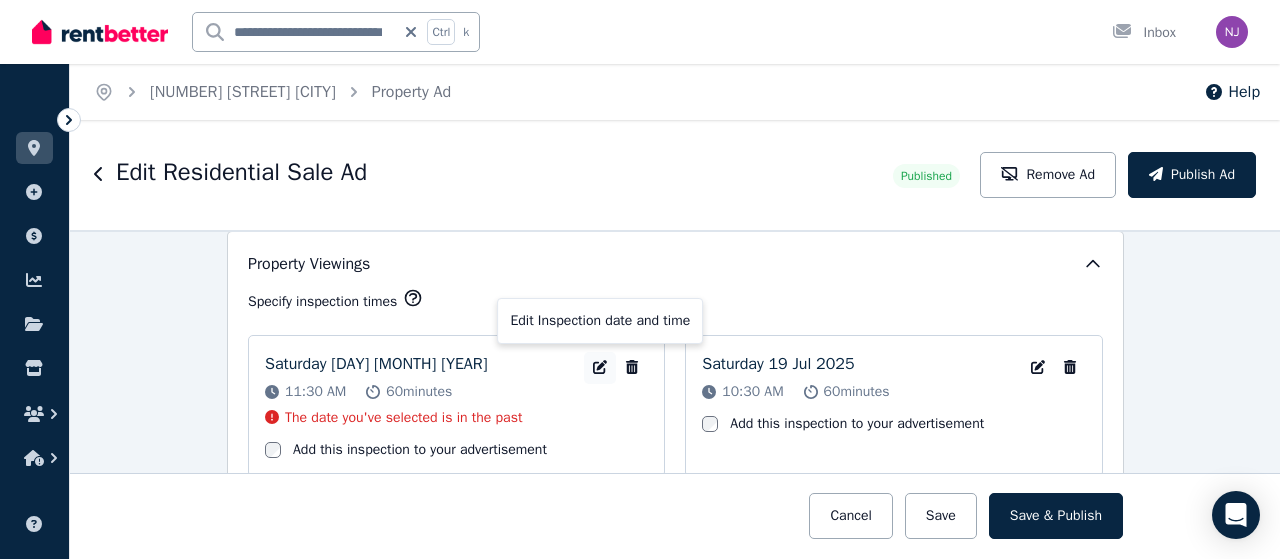 click 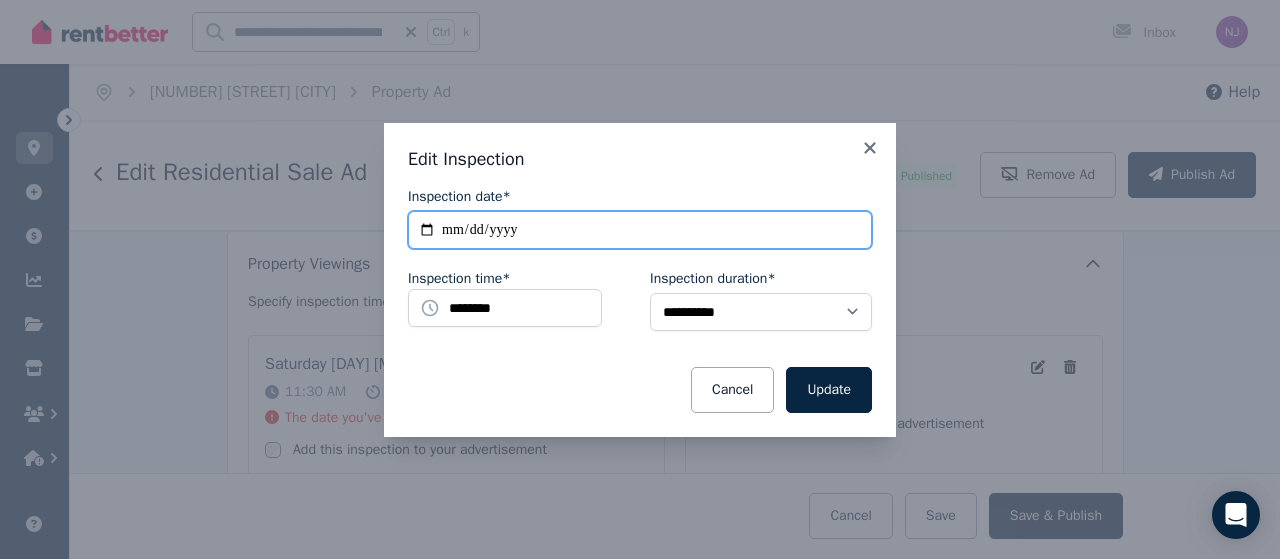 click on "**********" at bounding box center [640, 230] 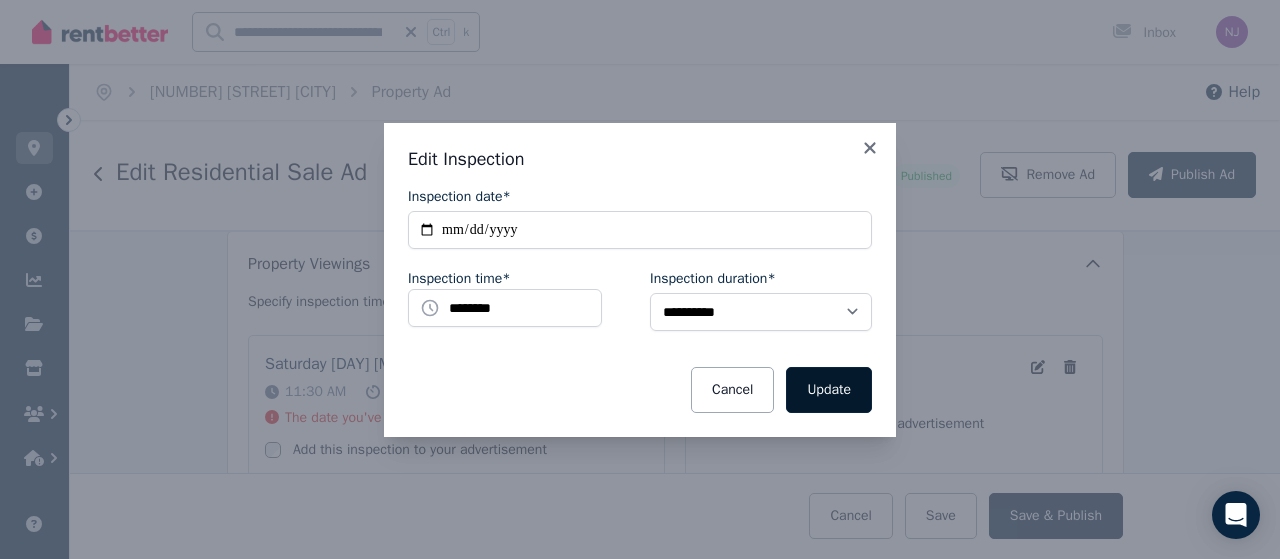 click on "Update" at bounding box center (829, 390) 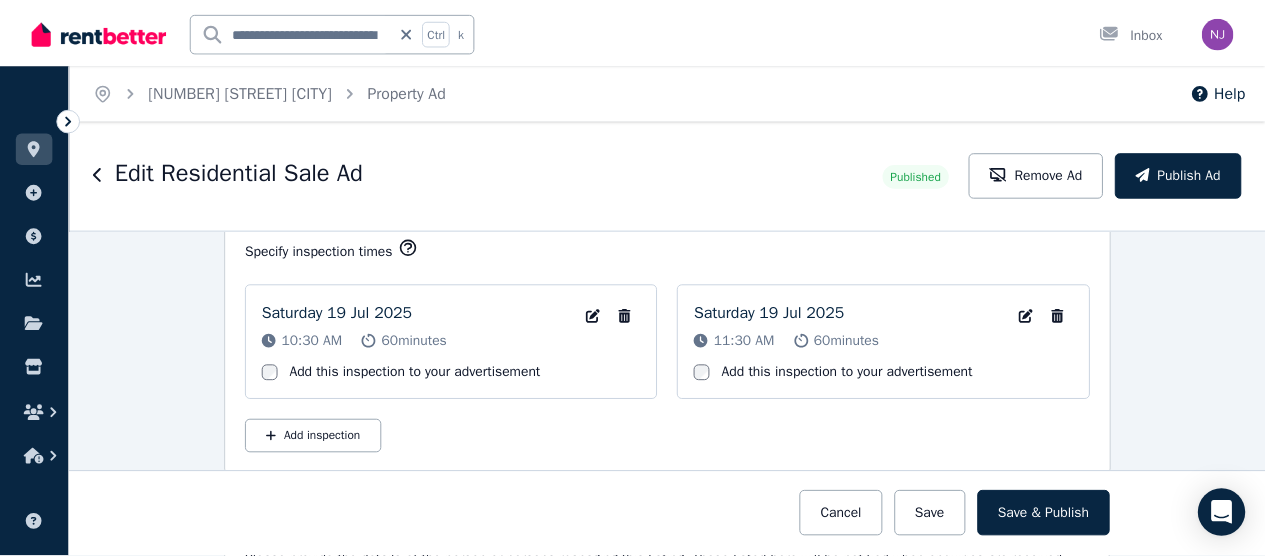 scroll, scrollTop: 3081, scrollLeft: 0, axis: vertical 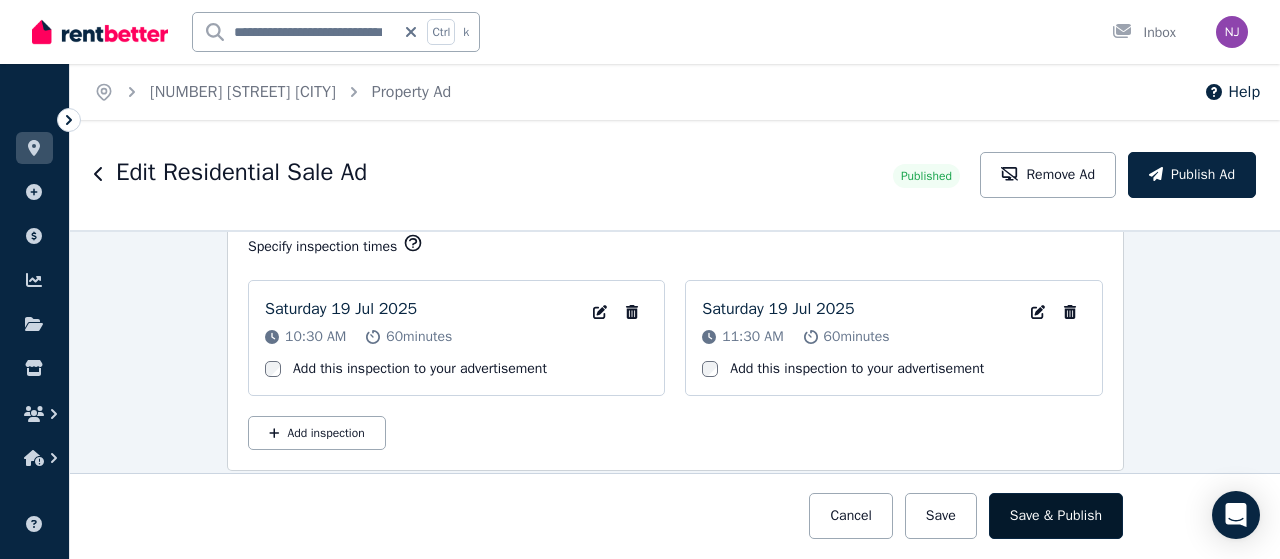 click on "Save & Publish" at bounding box center [1056, 516] 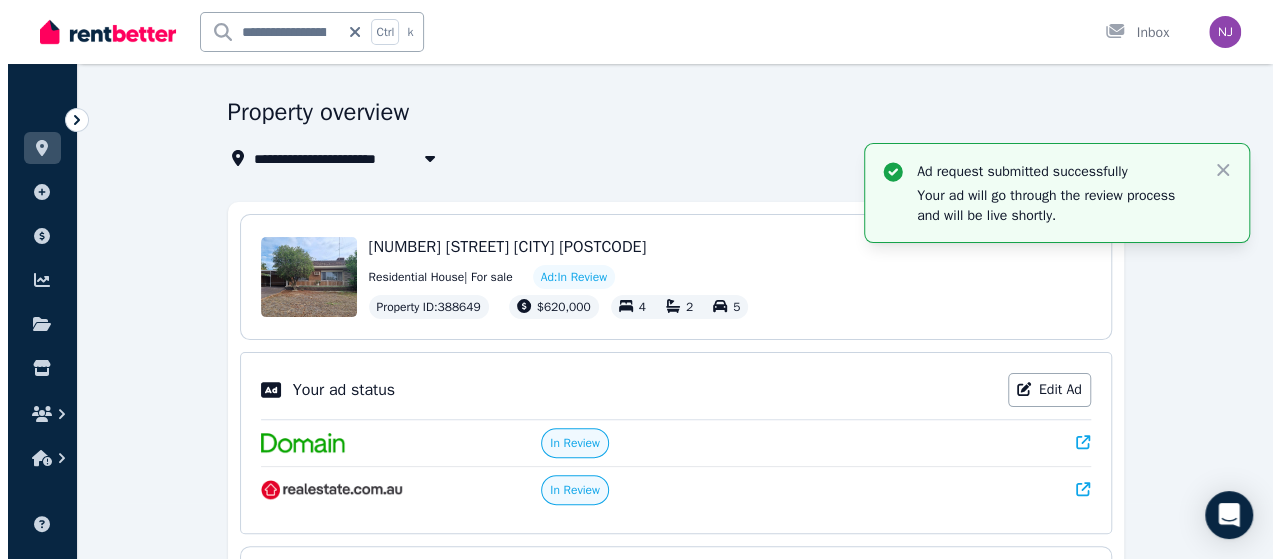 scroll, scrollTop: 0, scrollLeft: 0, axis: both 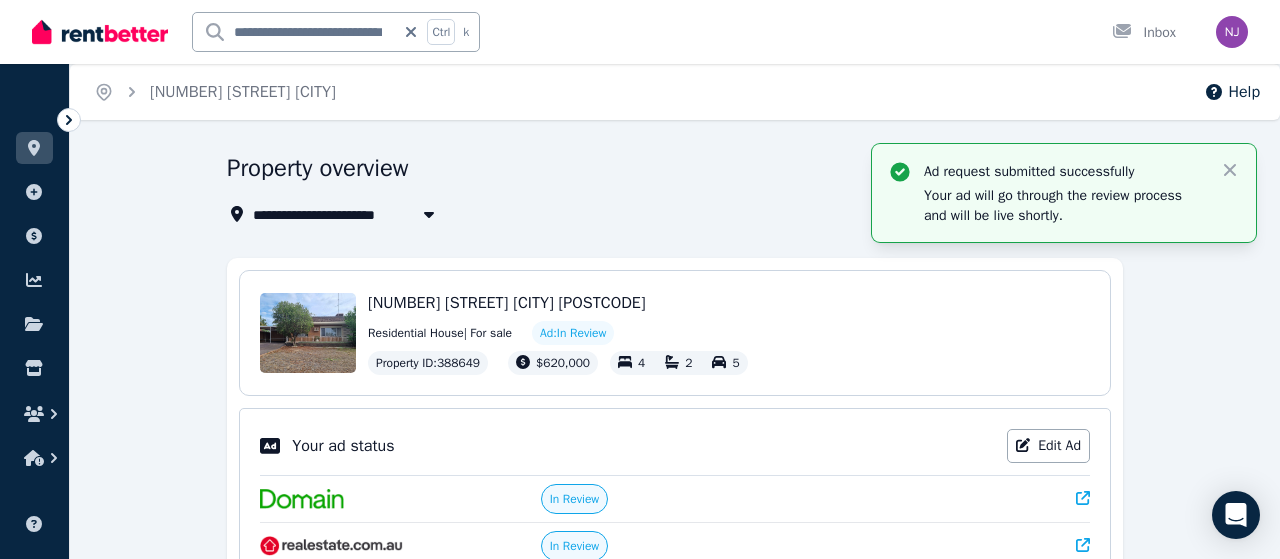select on "**********" 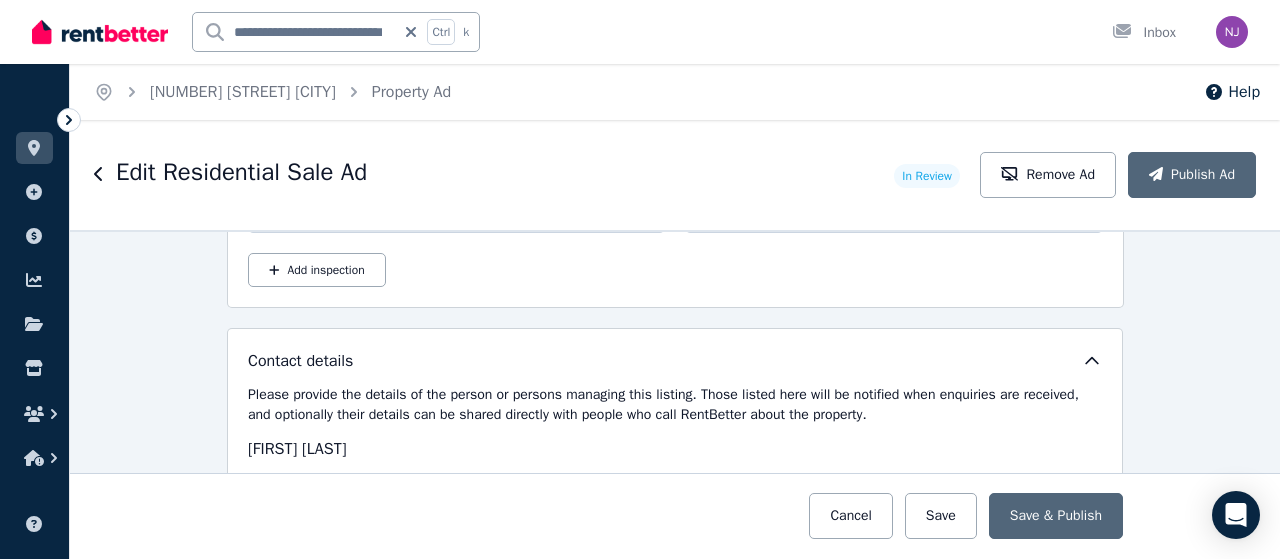 scroll, scrollTop: 3248, scrollLeft: 0, axis: vertical 